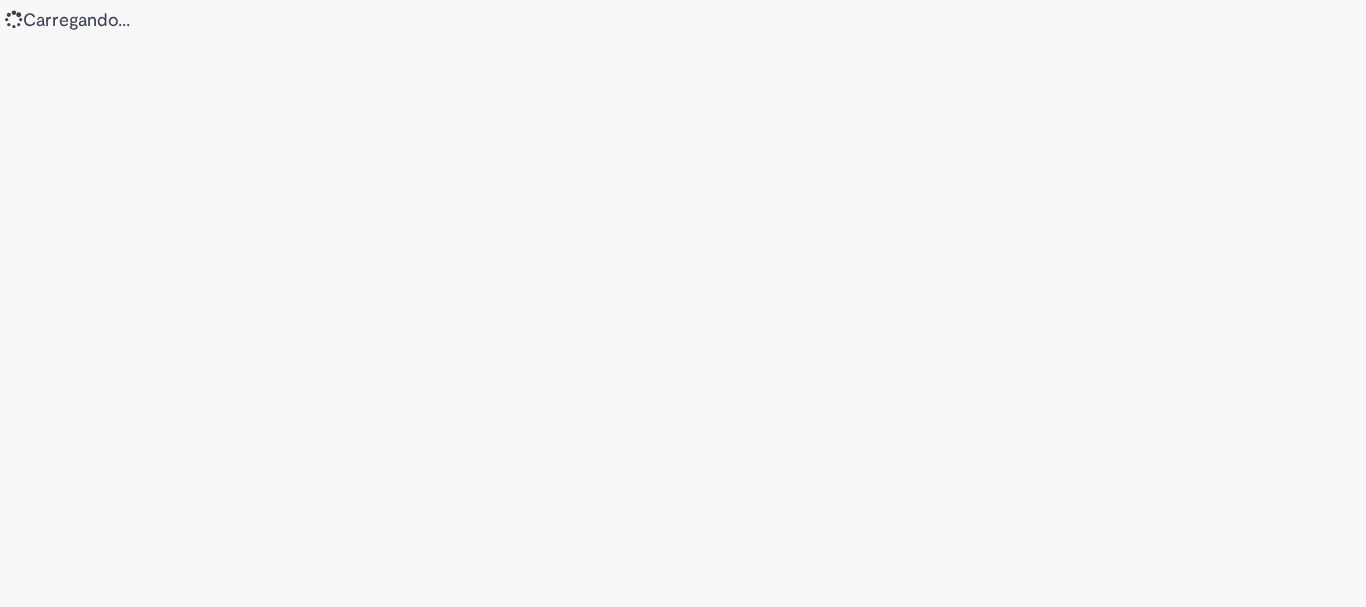 scroll, scrollTop: 0, scrollLeft: 0, axis: both 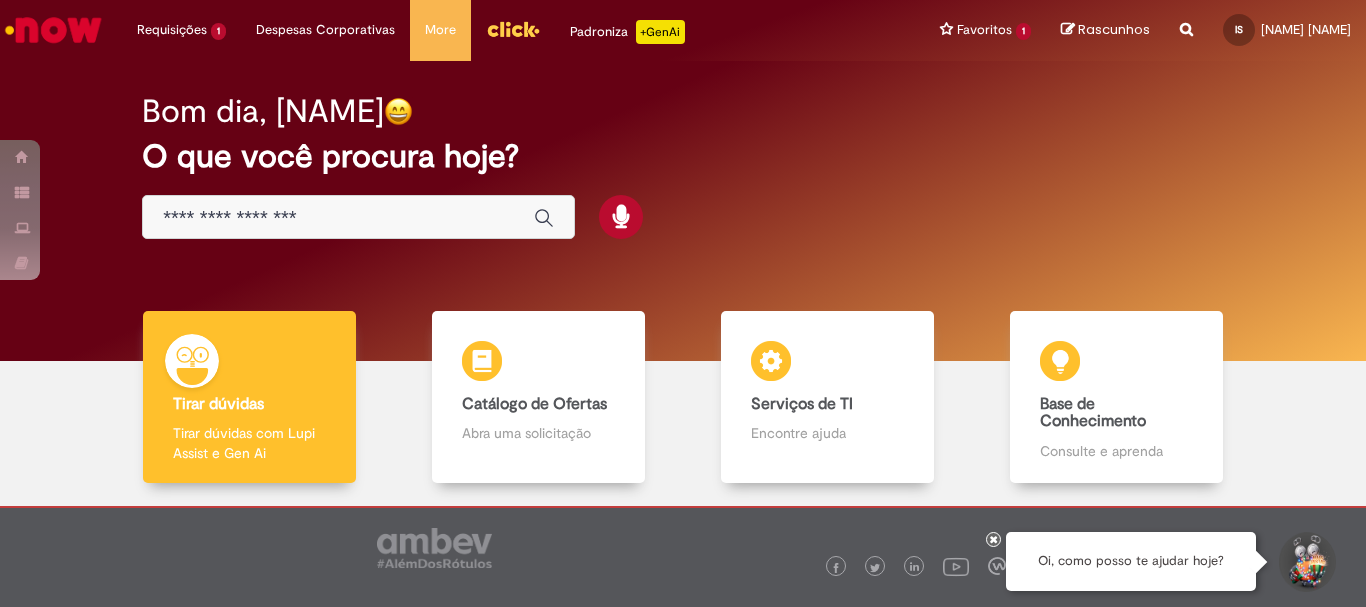 click at bounding box center (338, 218) 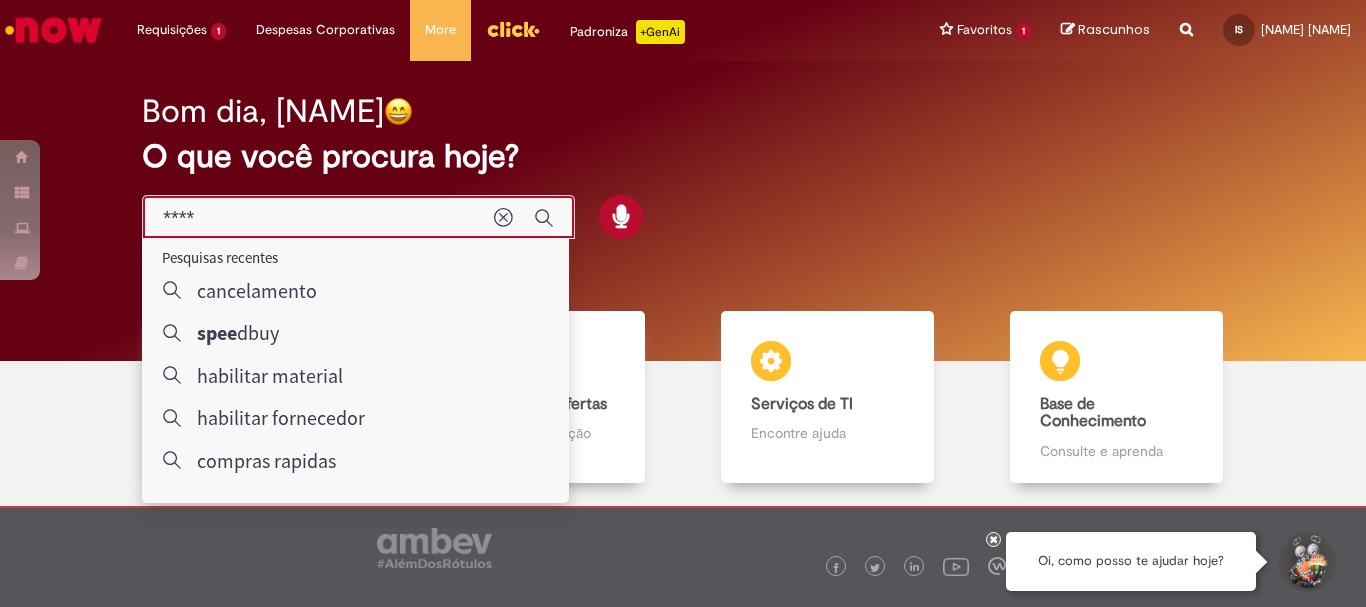 type on "*****" 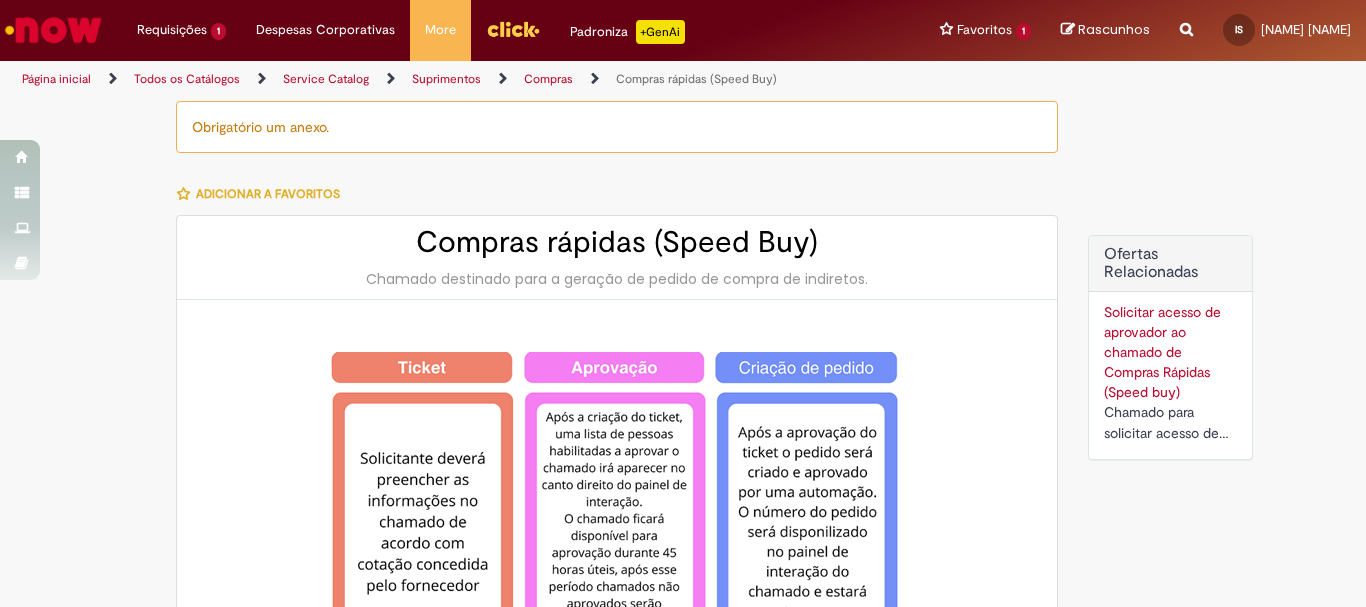 type on "********" 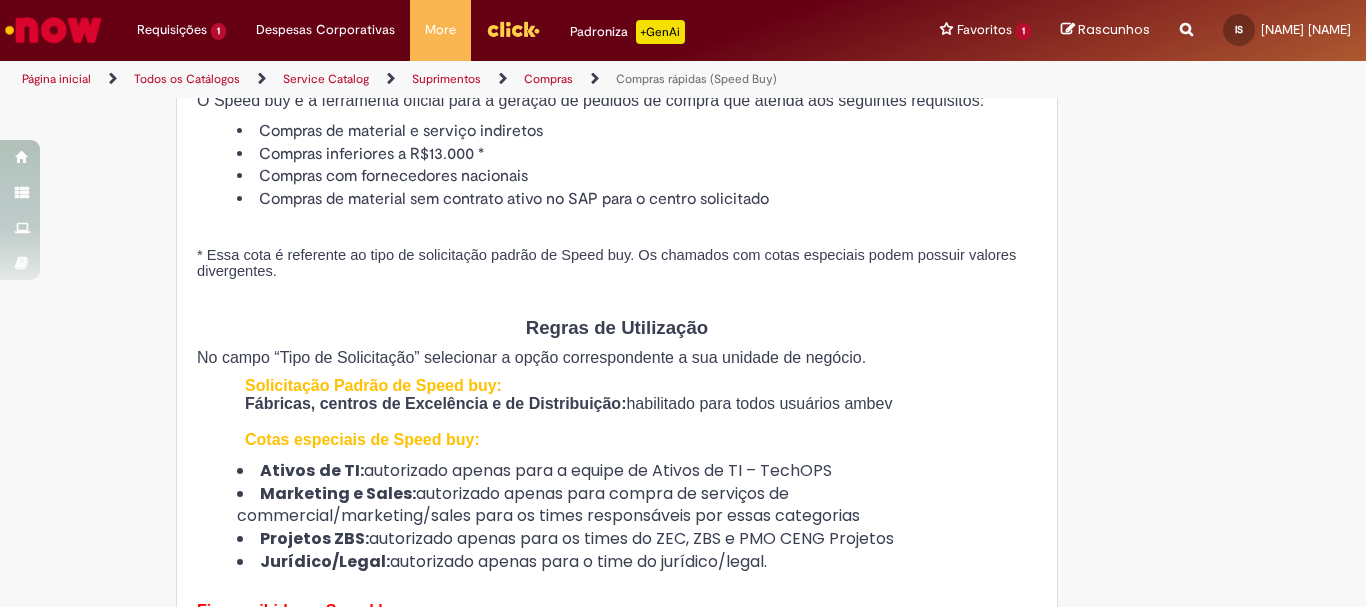 type on "**********" 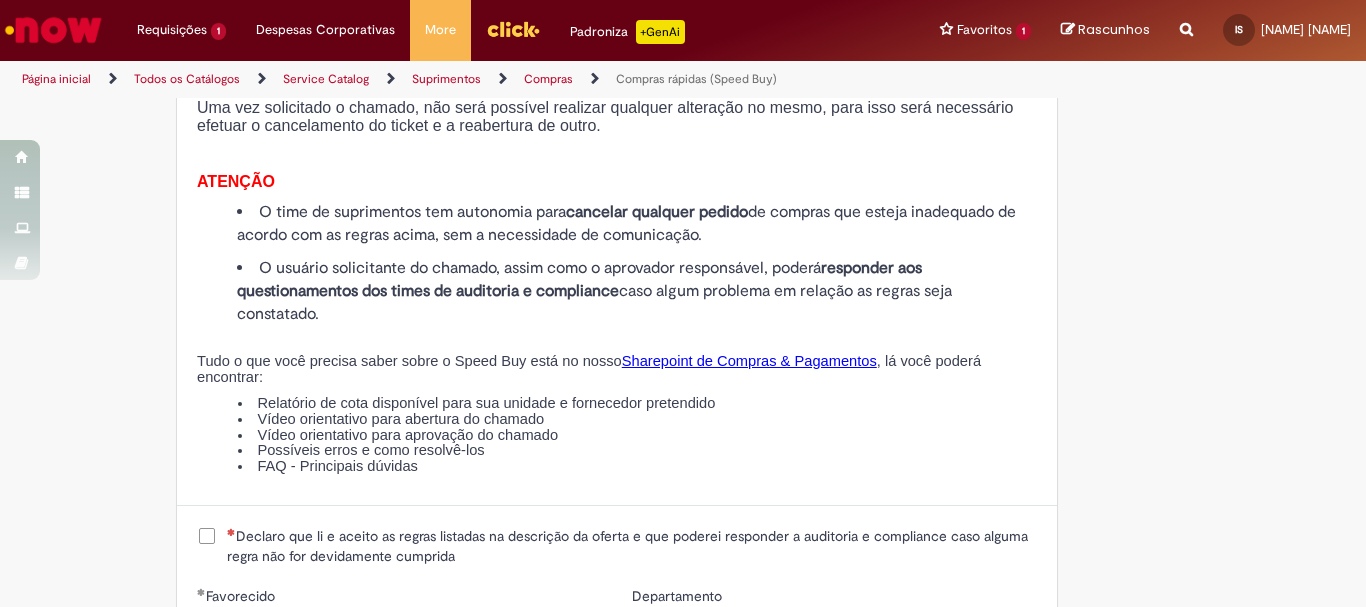 scroll, scrollTop: 2200, scrollLeft: 0, axis: vertical 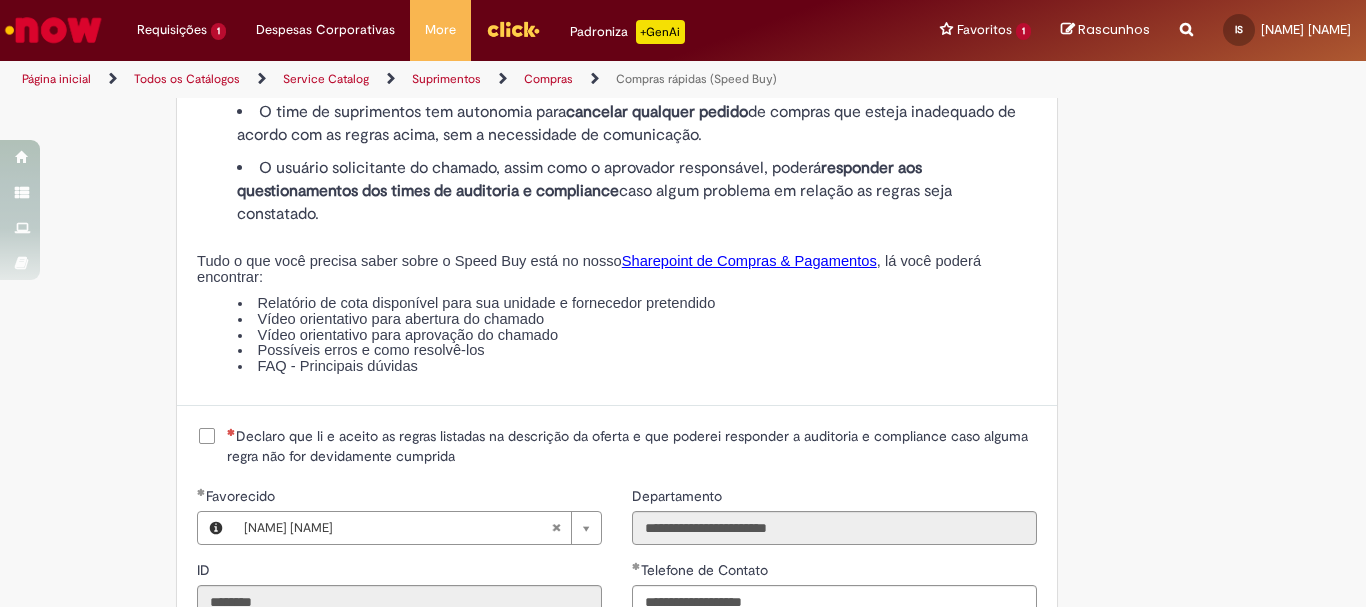drag, startPoint x: 199, startPoint y: 440, endPoint x: 334, endPoint y: 425, distance: 135.83078 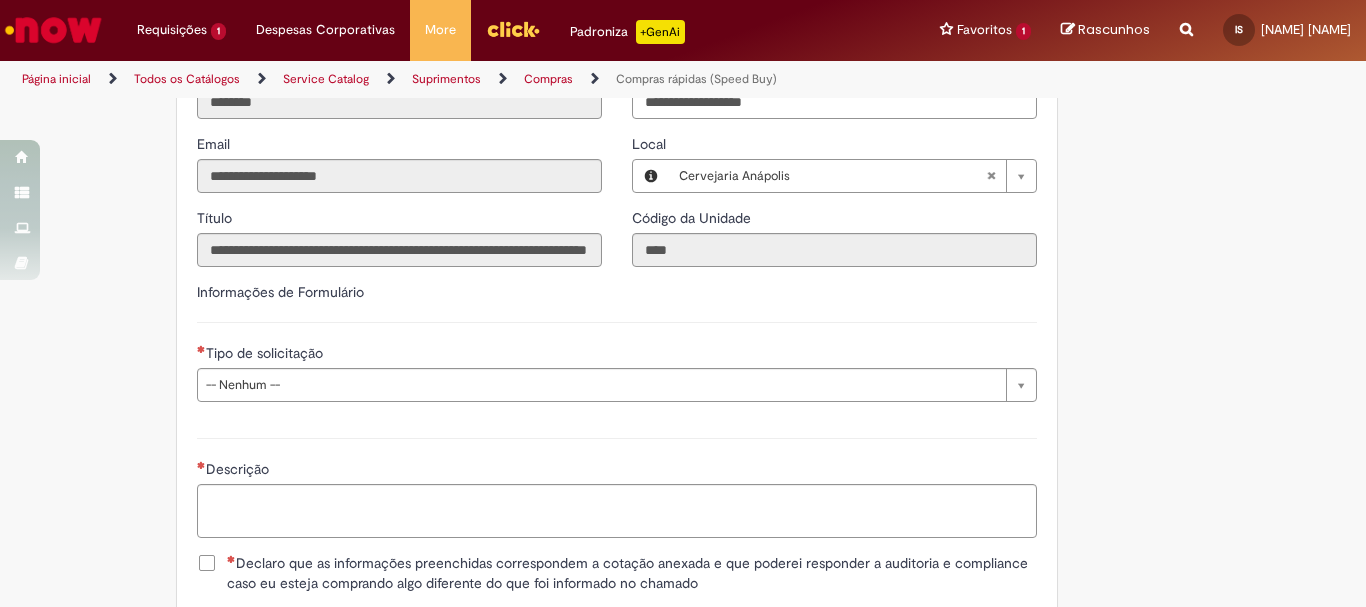 scroll, scrollTop: 2900, scrollLeft: 0, axis: vertical 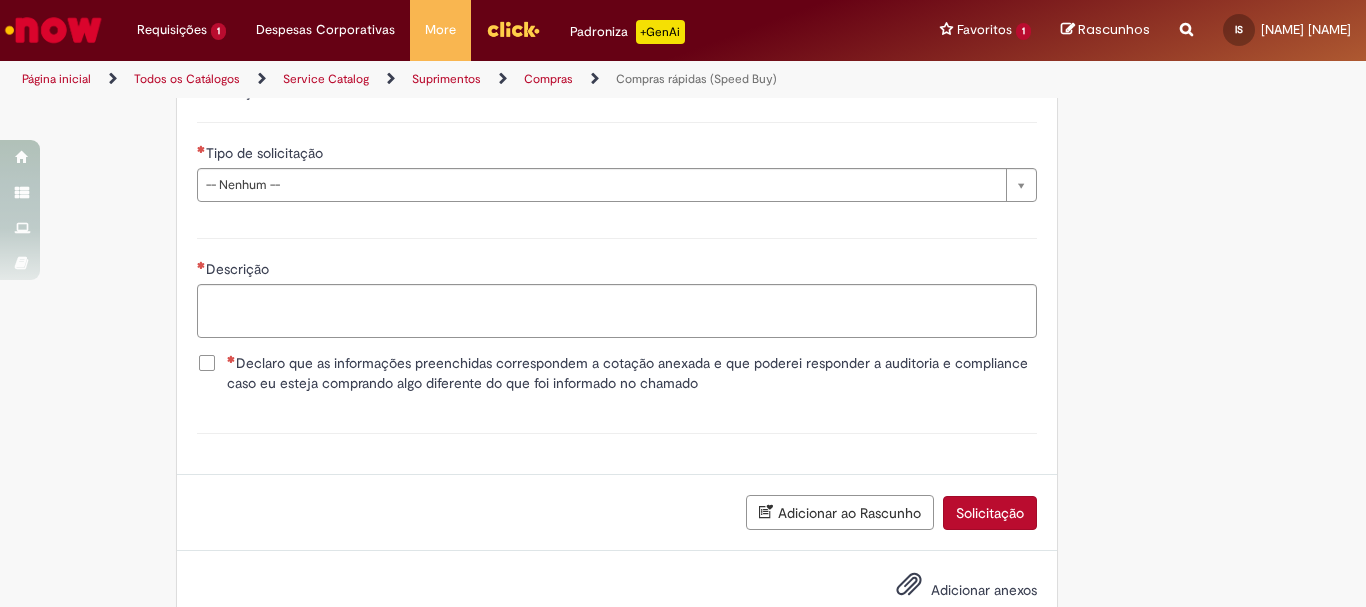 click on "Declaro que as informações preenchidas correspondem a cotação anexada e que poderei responder a auditoria e compliance caso eu esteja comprando algo diferente do que foi informado no chamado" at bounding box center (632, 373) 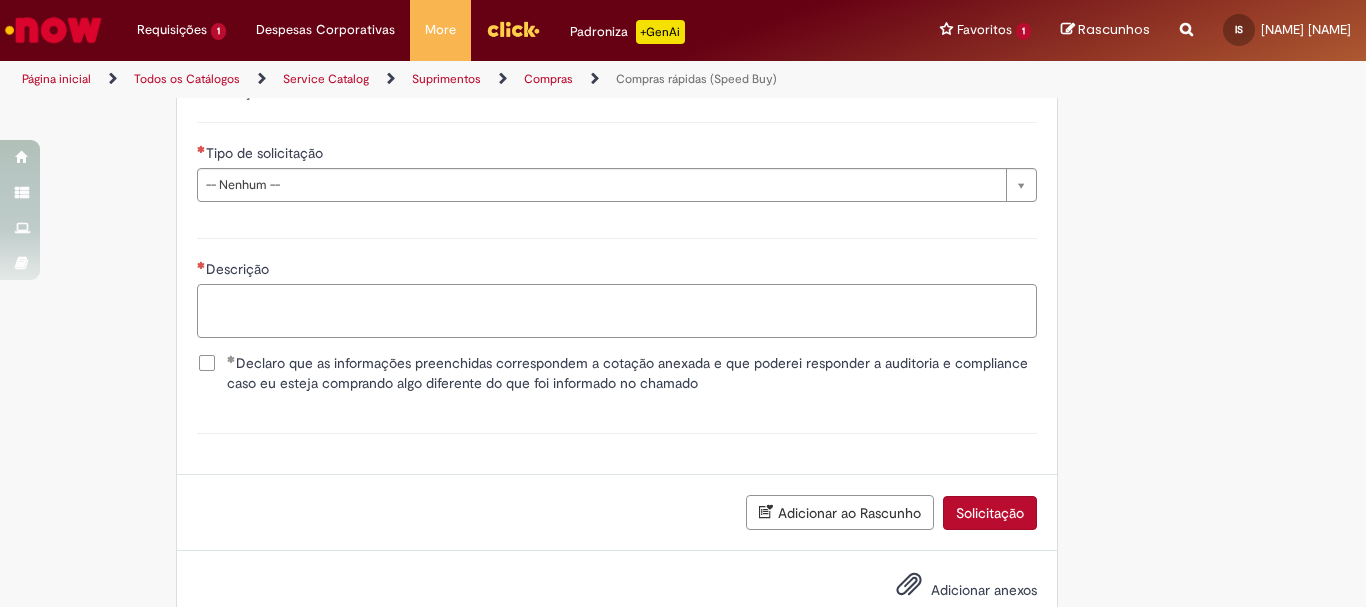 click on "Descrição" at bounding box center [617, 311] 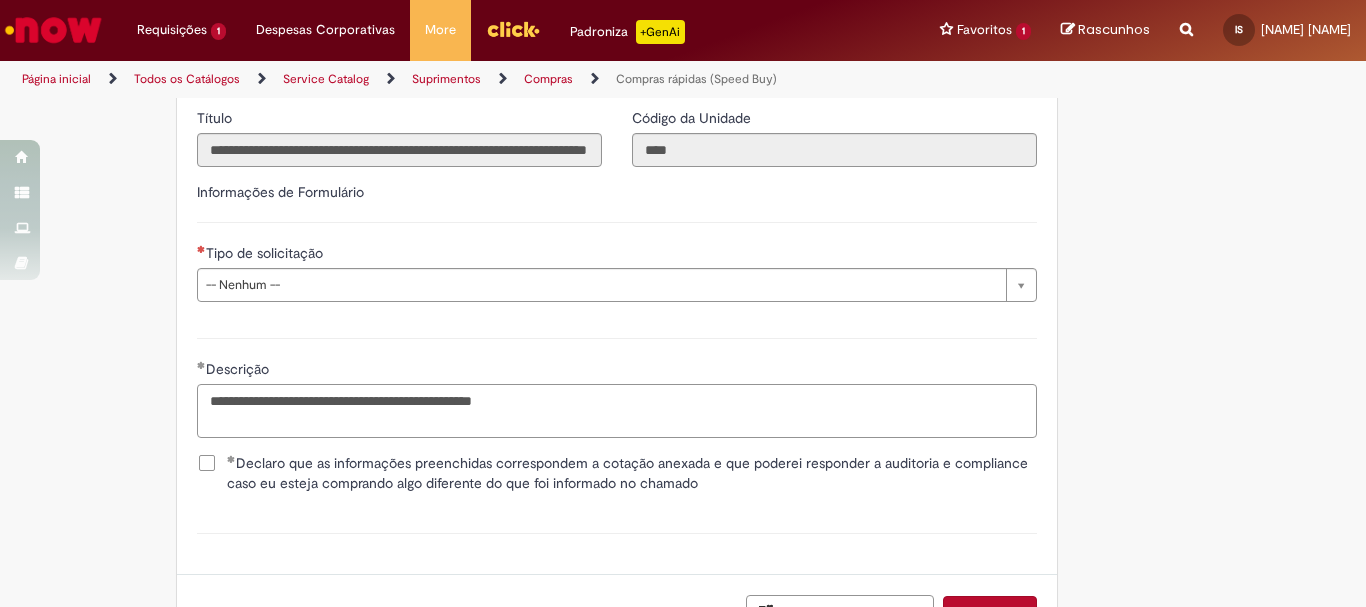 scroll, scrollTop: 2700, scrollLeft: 0, axis: vertical 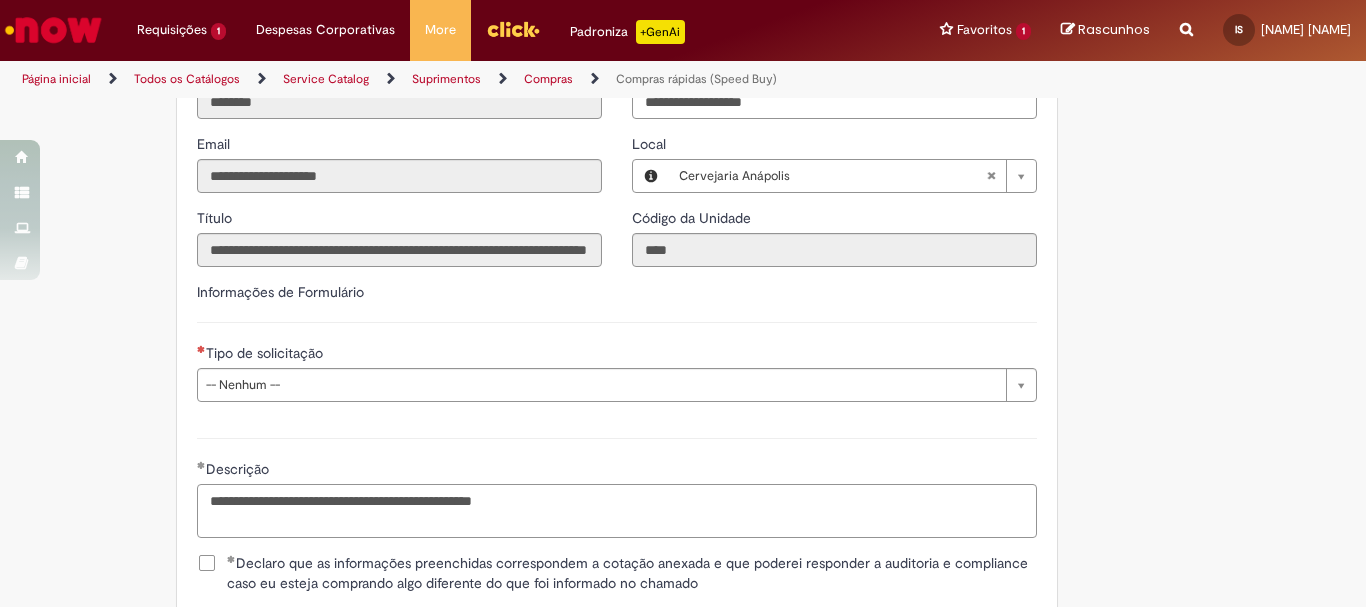 type on "**********" 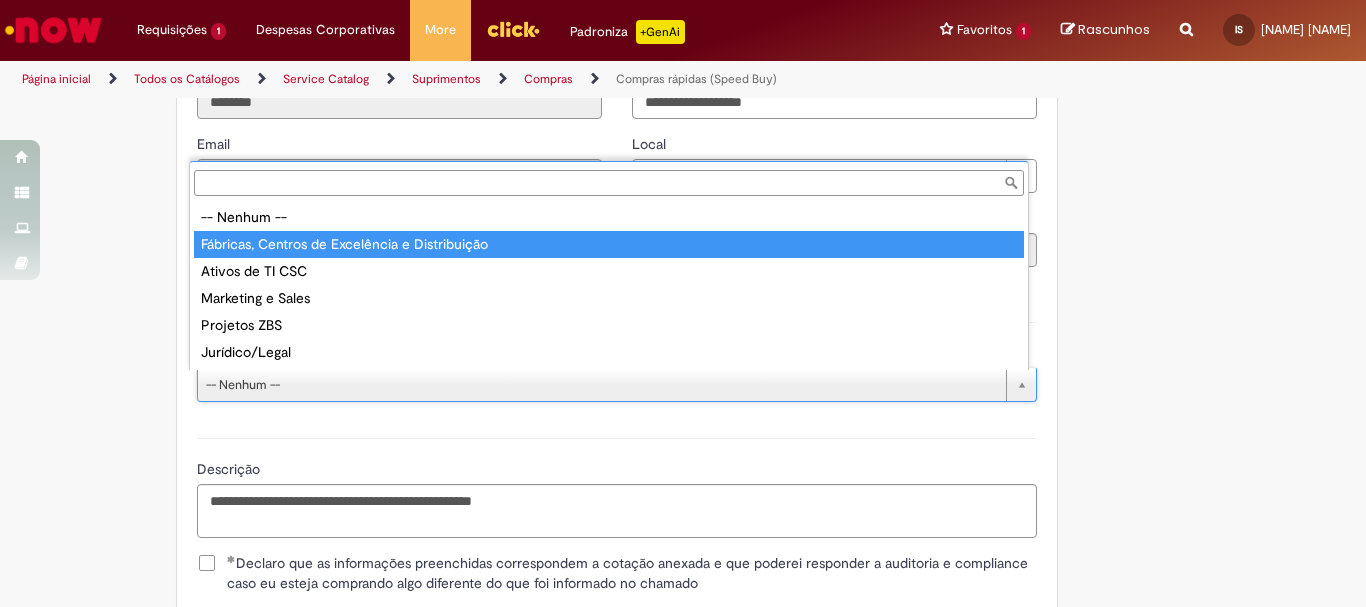 type on "**********" 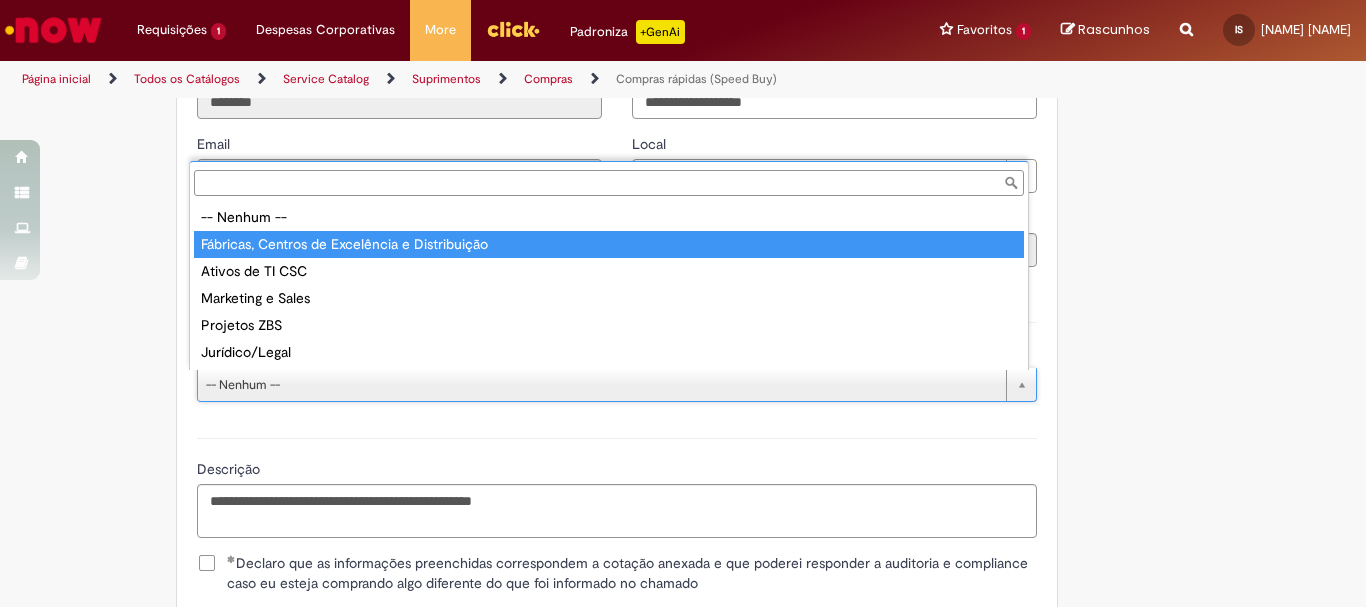 select on "**********" 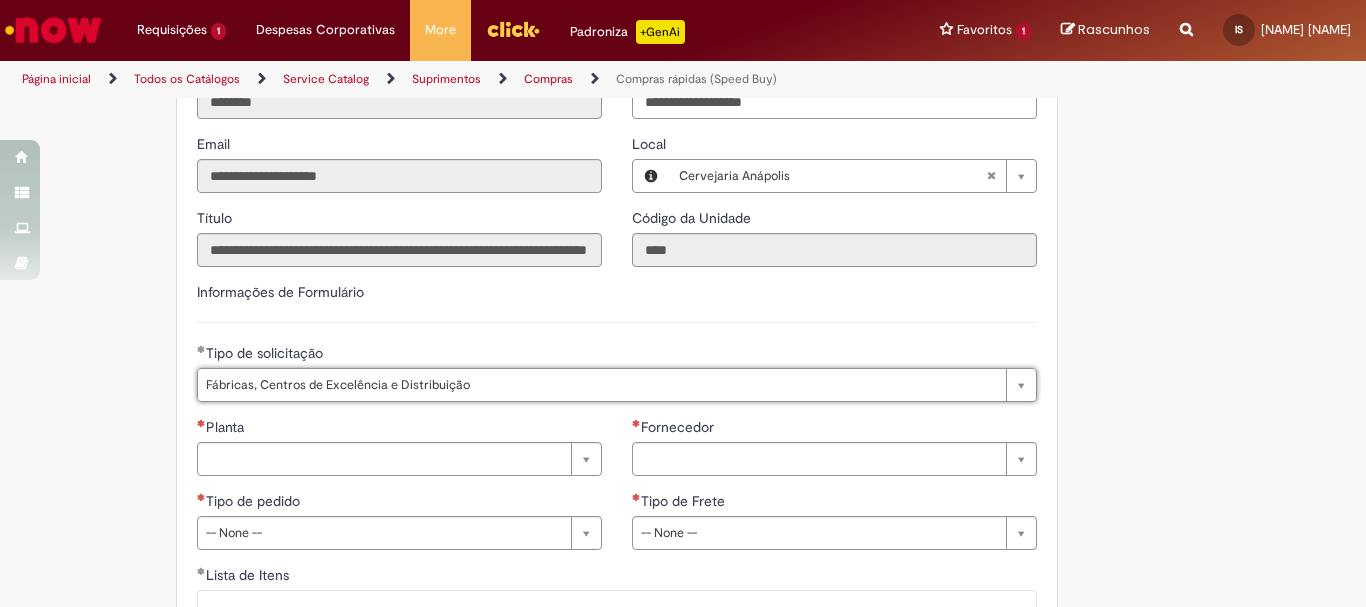 click on "**********" at bounding box center [617, 349] 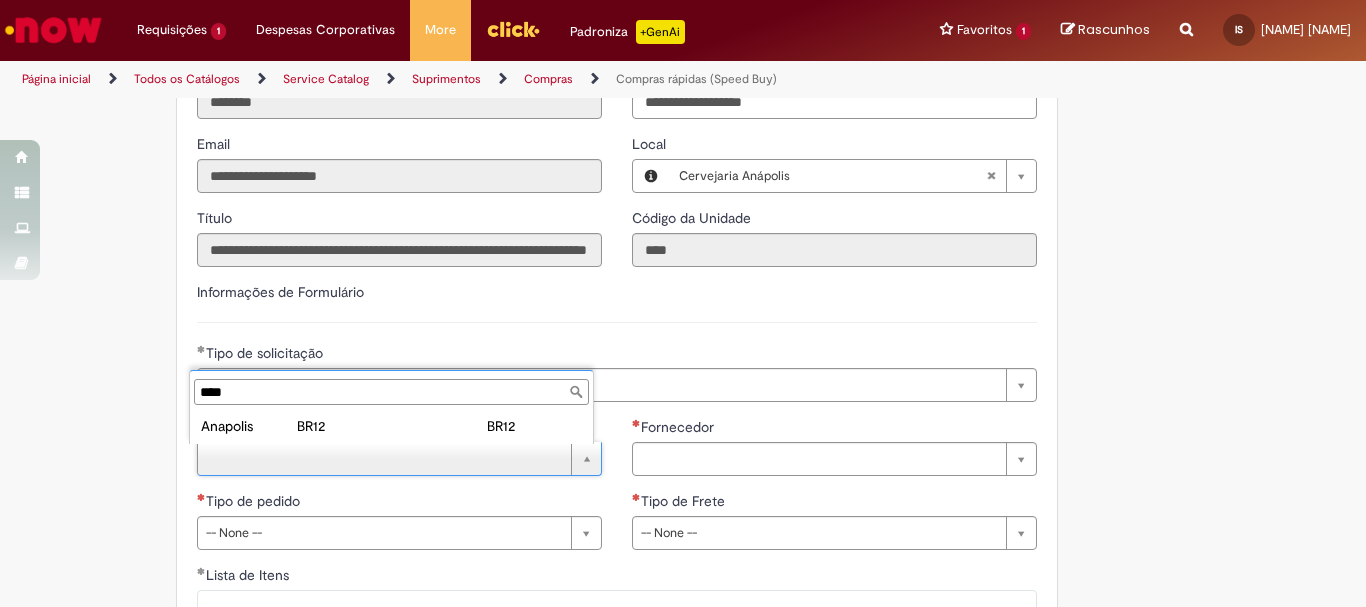 type on "****" 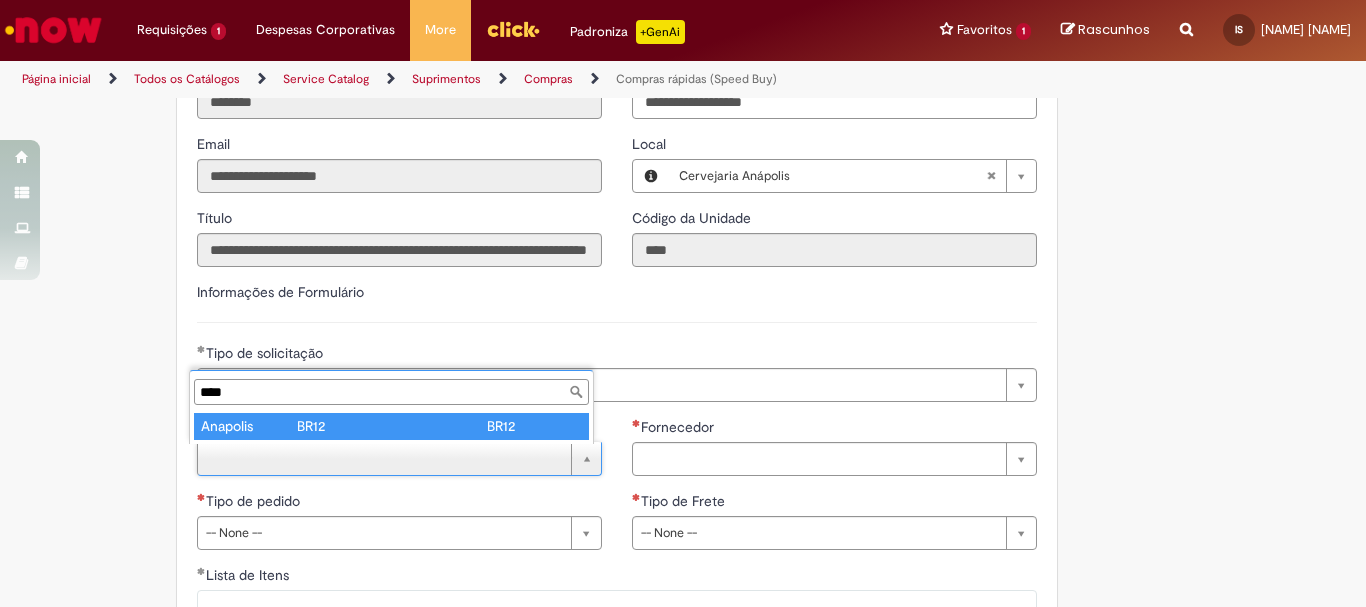 type on "********" 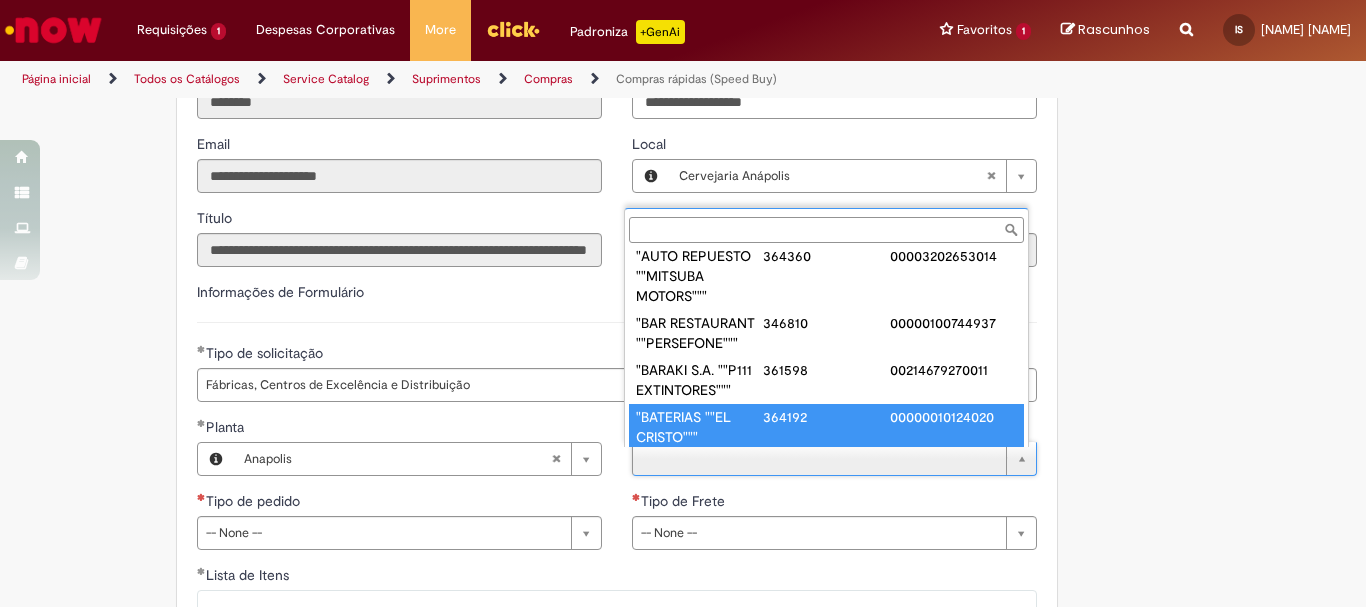 scroll, scrollTop: 0, scrollLeft: 0, axis: both 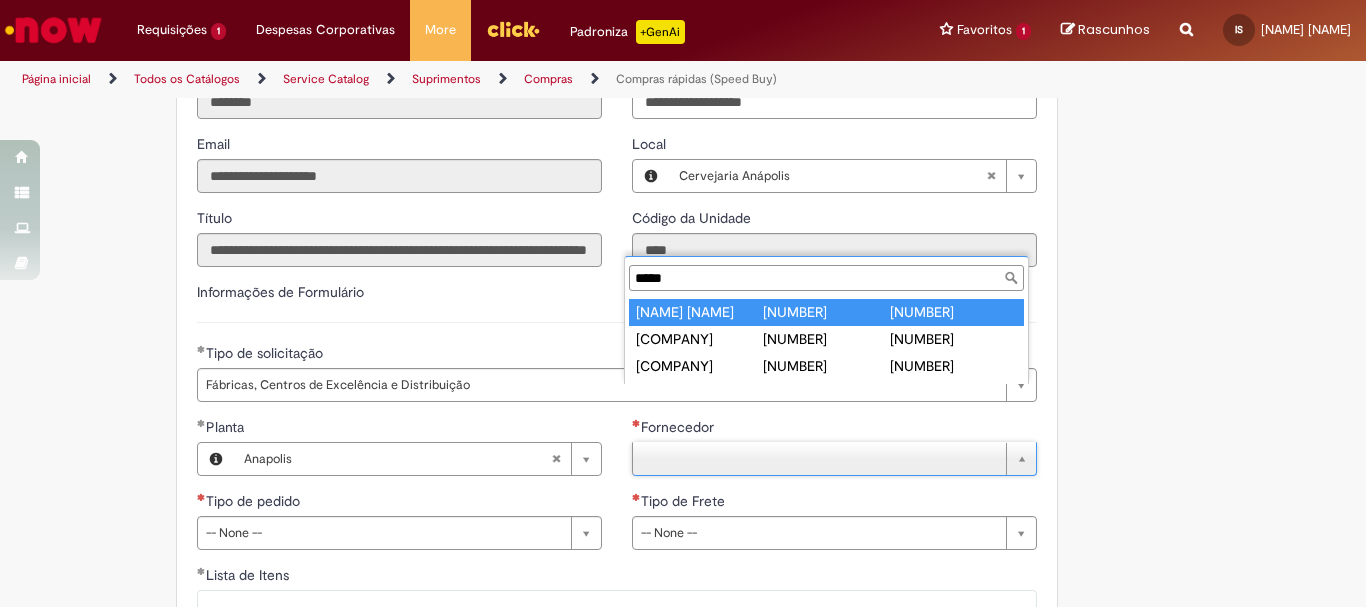 type on "*****" 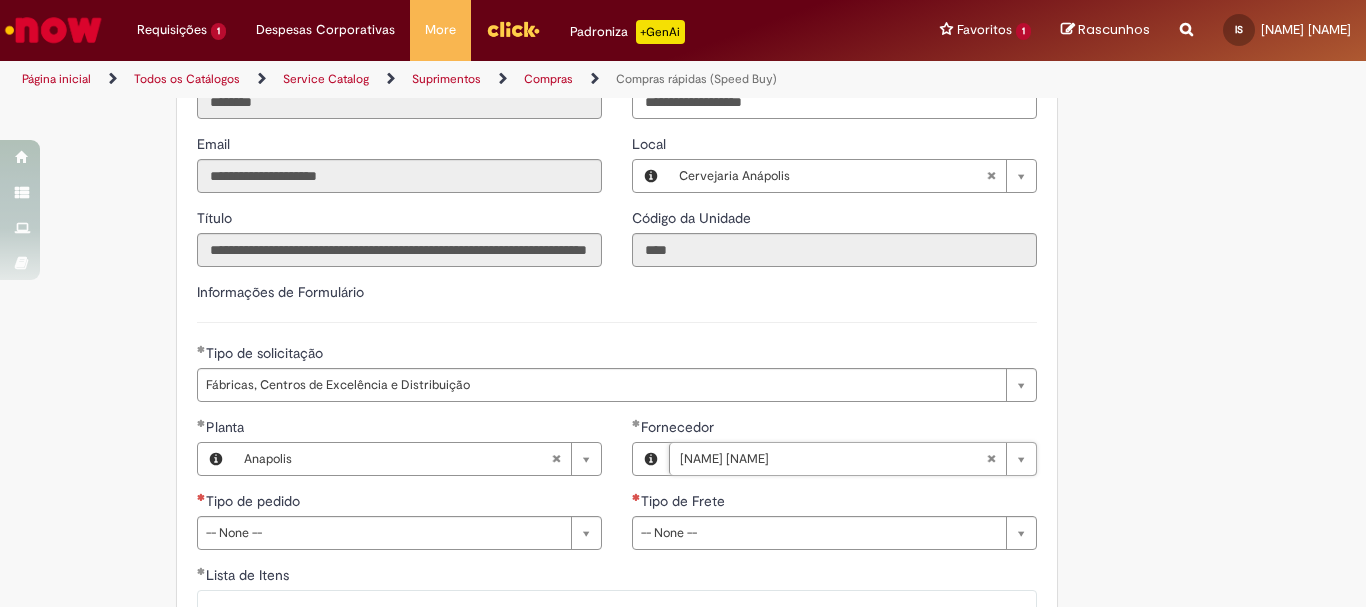 scroll, scrollTop: 2800, scrollLeft: 0, axis: vertical 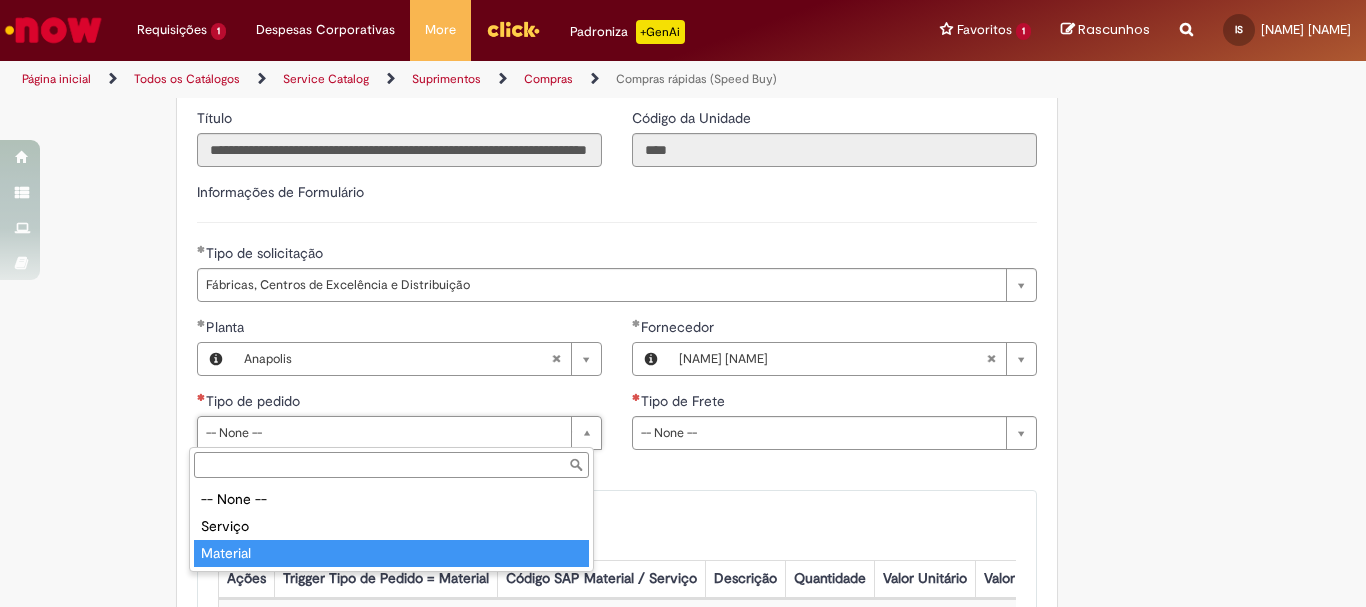 type on "********" 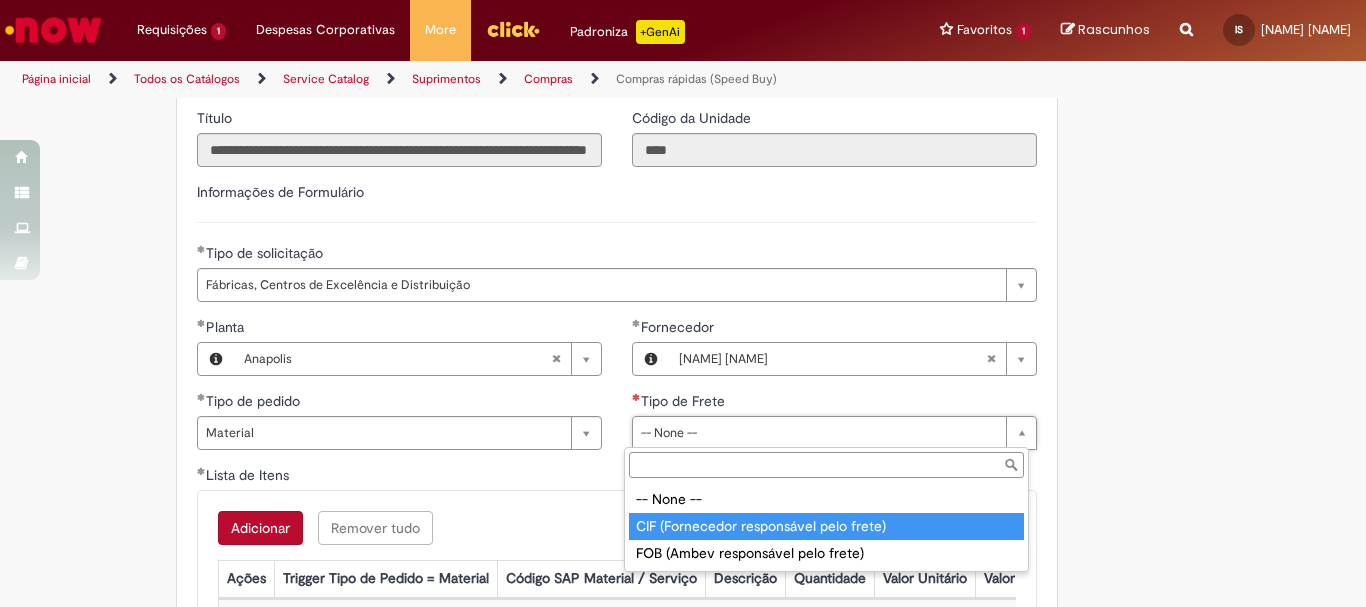 type on "**********" 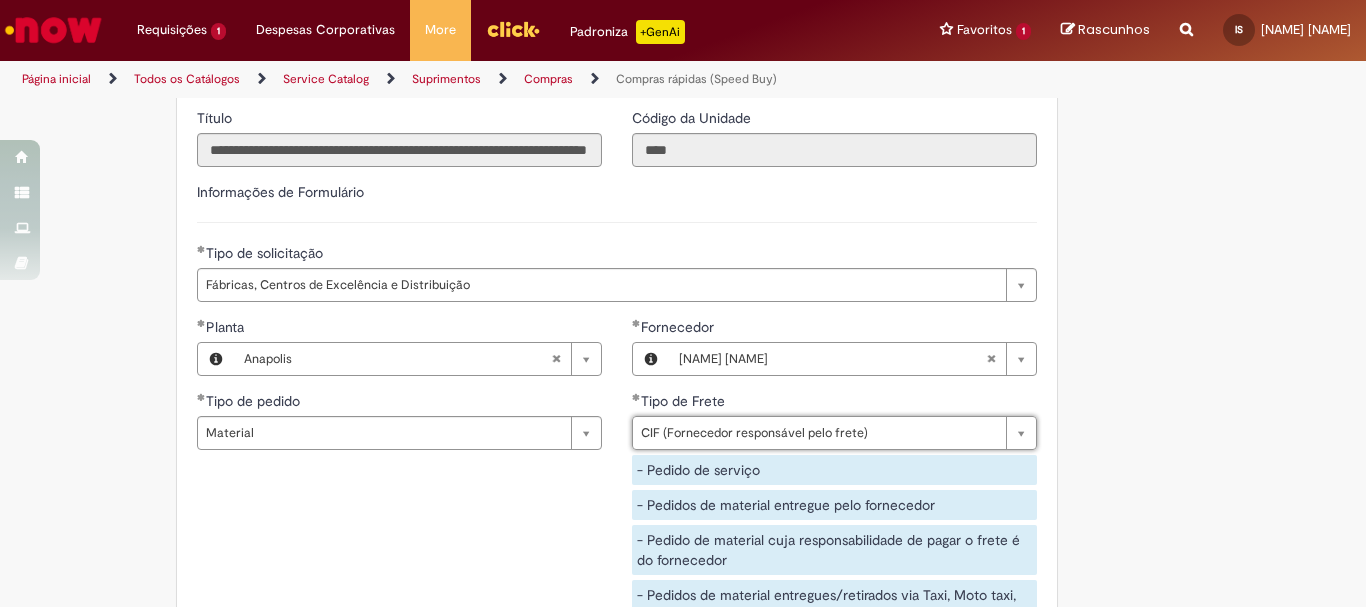scroll, scrollTop: 3000, scrollLeft: 0, axis: vertical 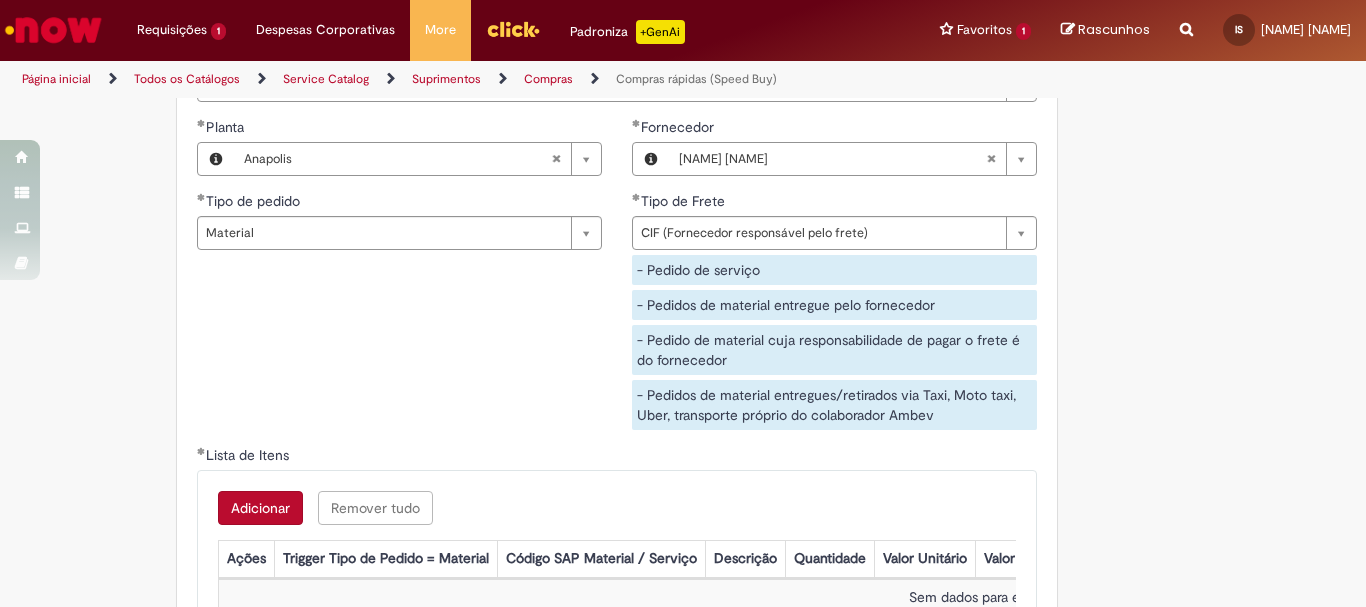 click on "Adicionar" at bounding box center (260, 508) 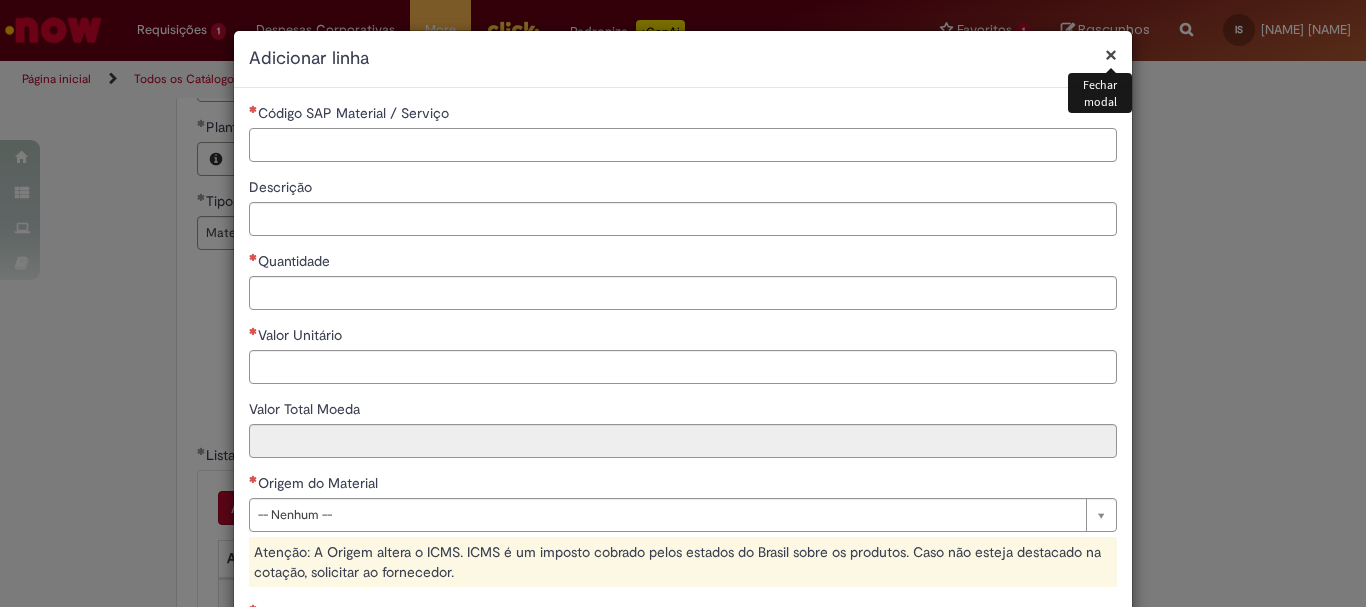 click on "Código SAP Material / Serviço" at bounding box center (683, 145) 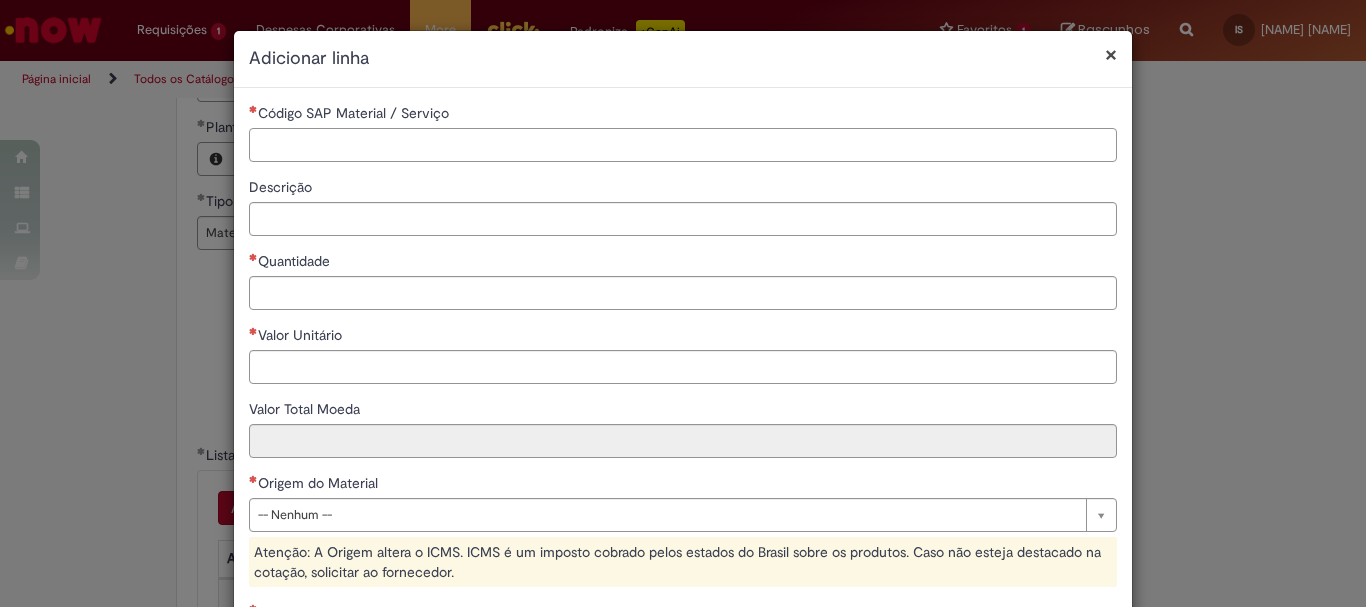 paste on "********" 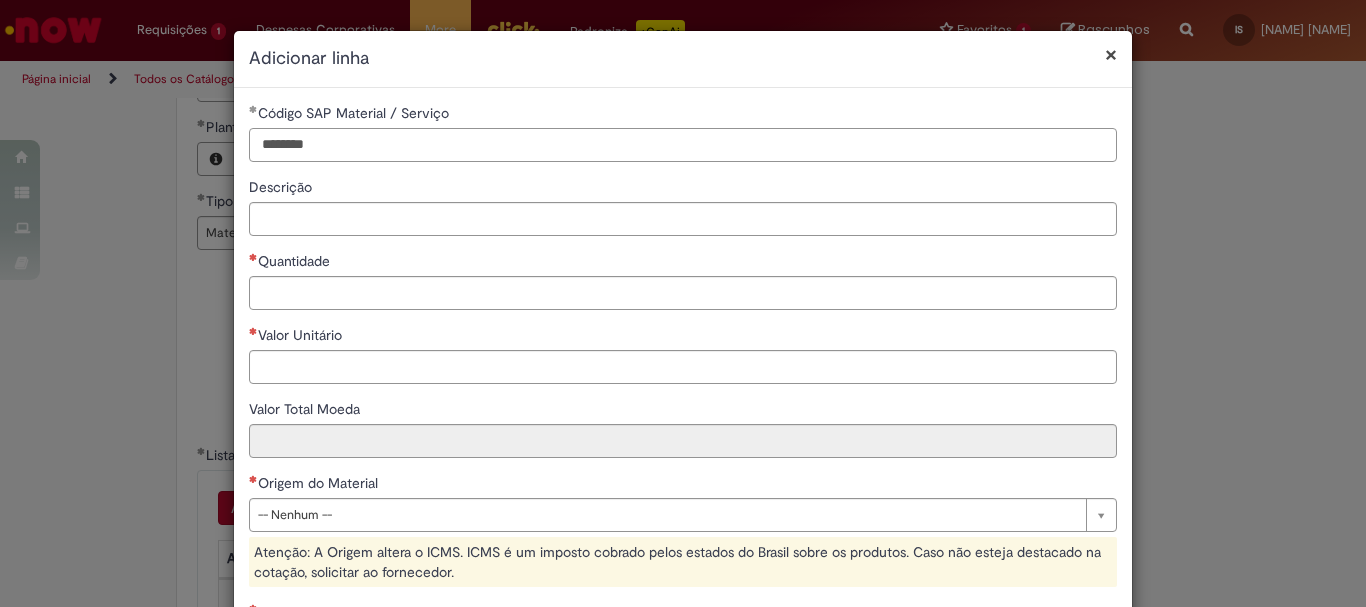 type on "********" 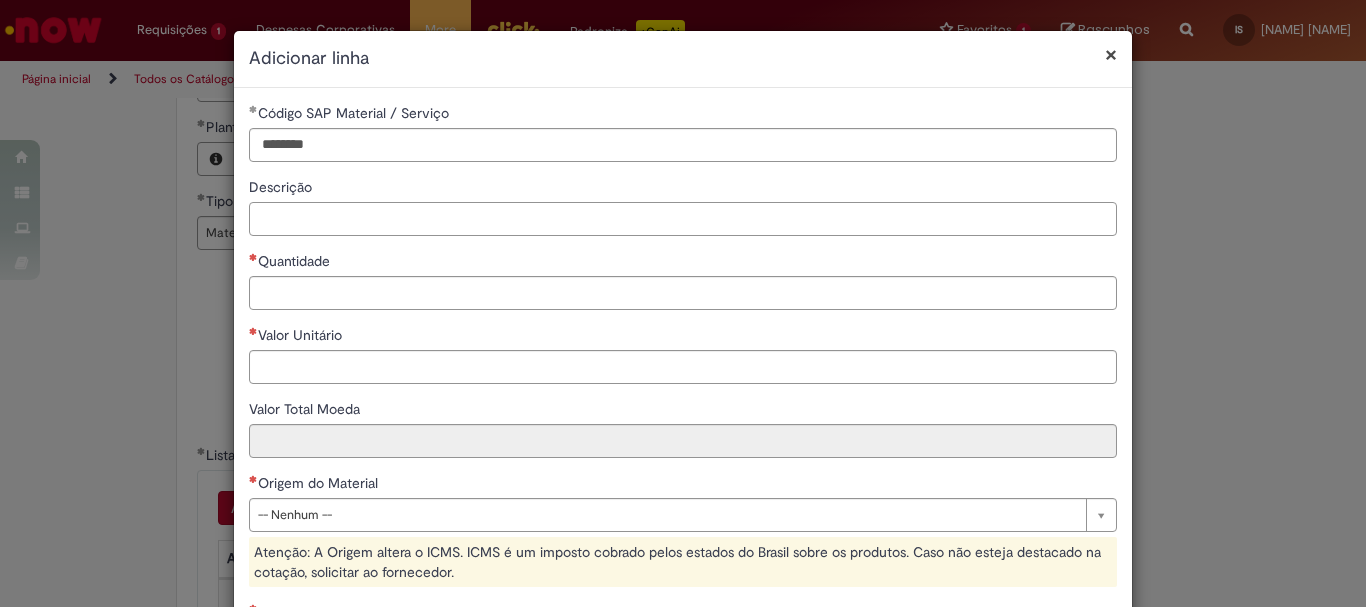 click on "Descrição" at bounding box center (683, 219) 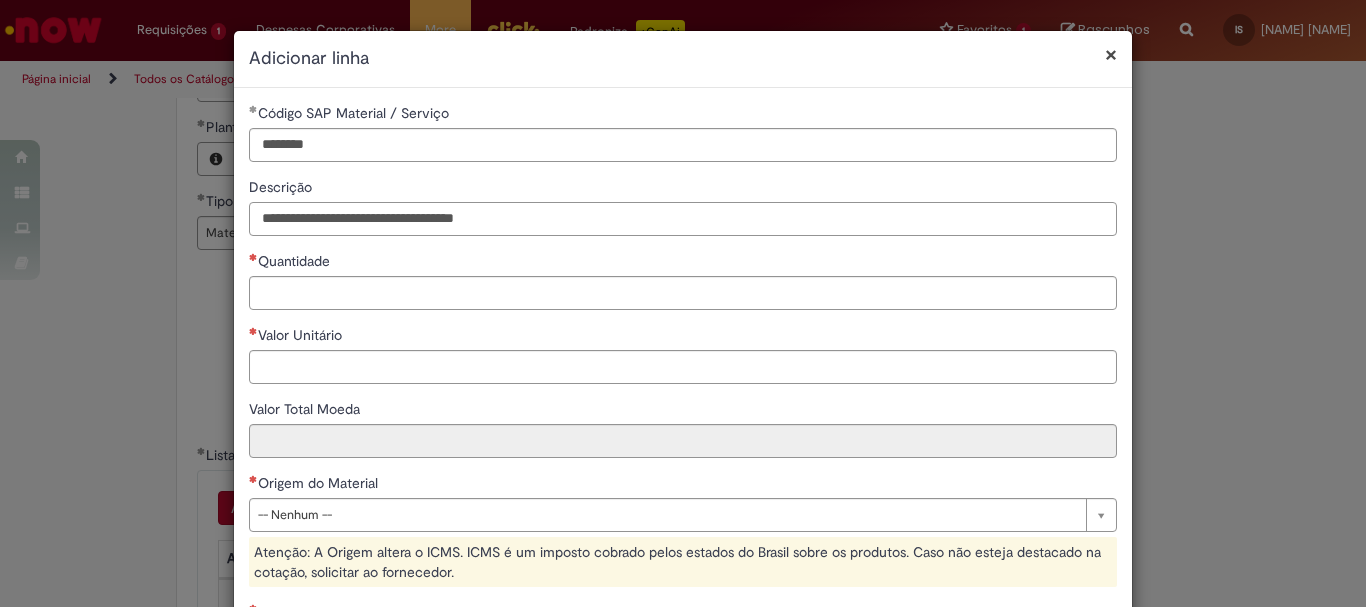 type on "**********" 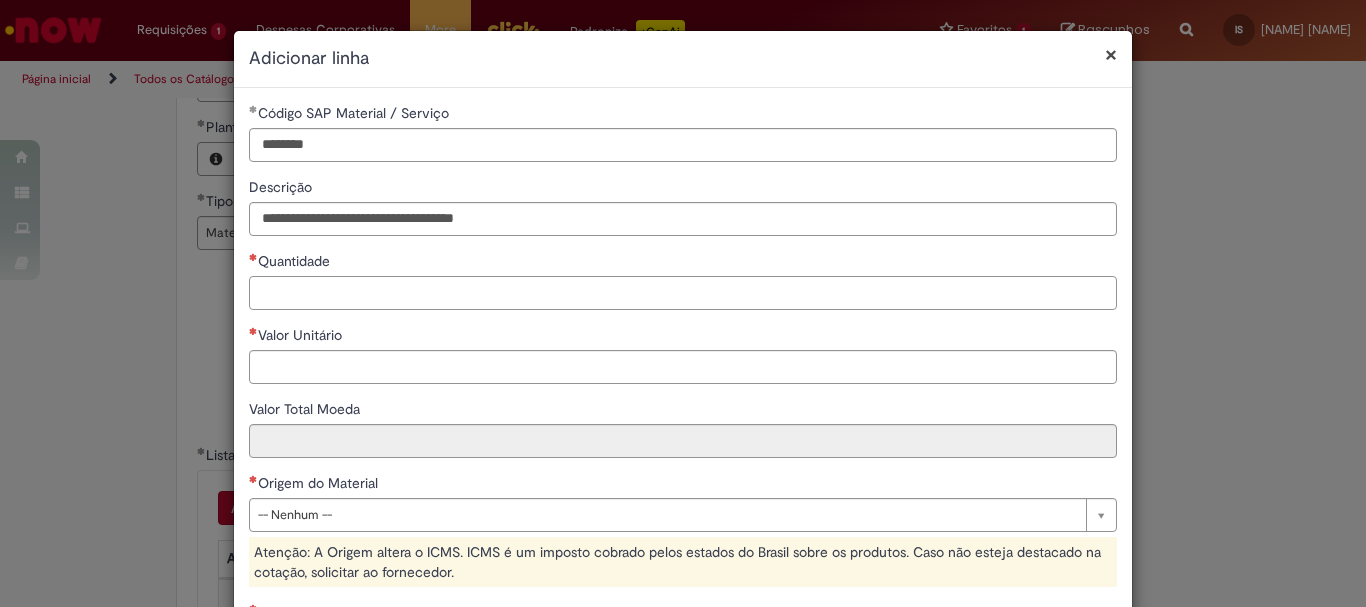click on "Quantidade" at bounding box center [683, 293] 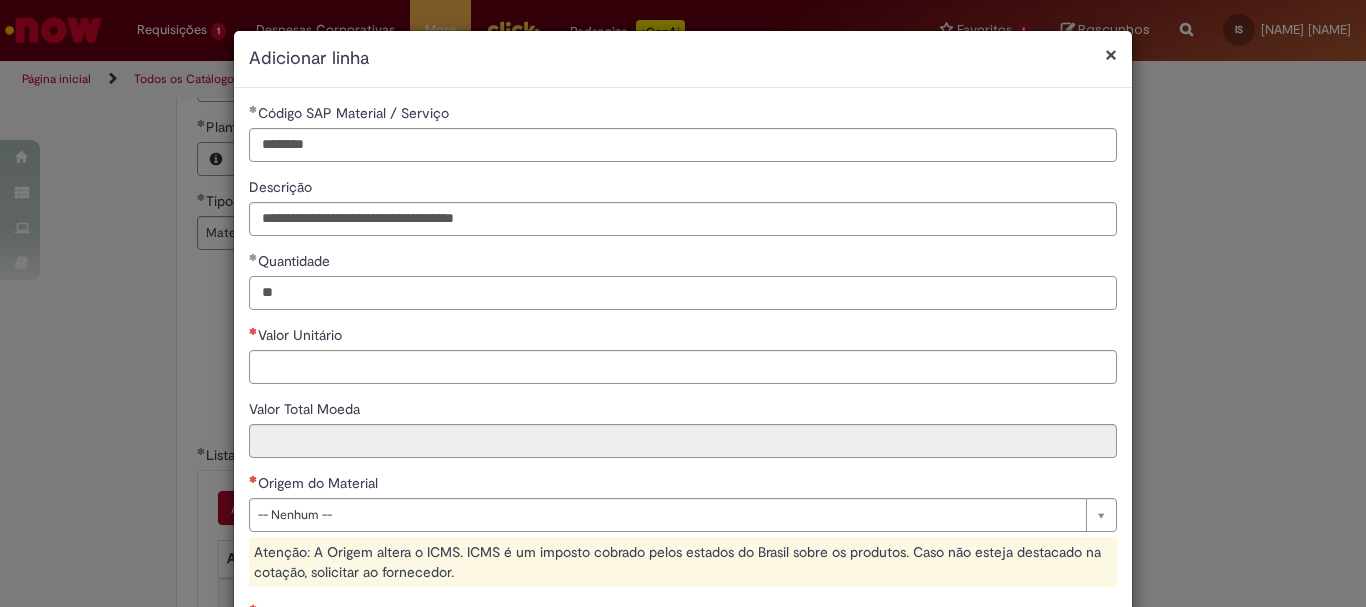 type on "**" 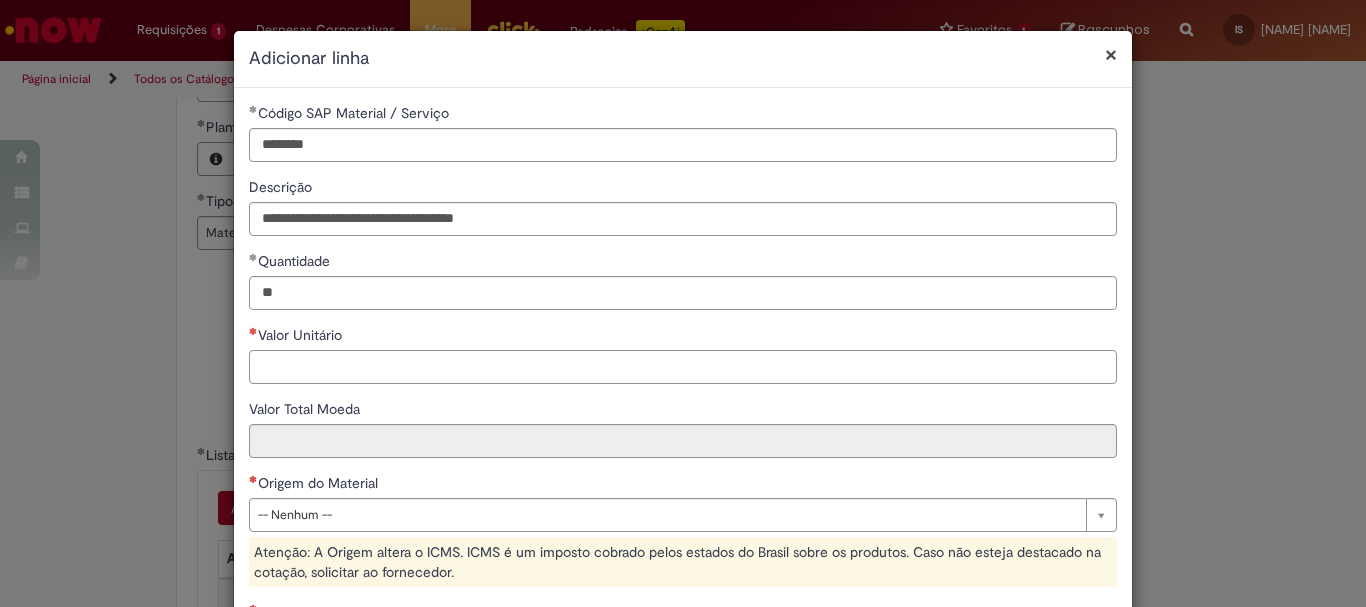 click on "Valor Unitário" at bounding box center (683, 367) 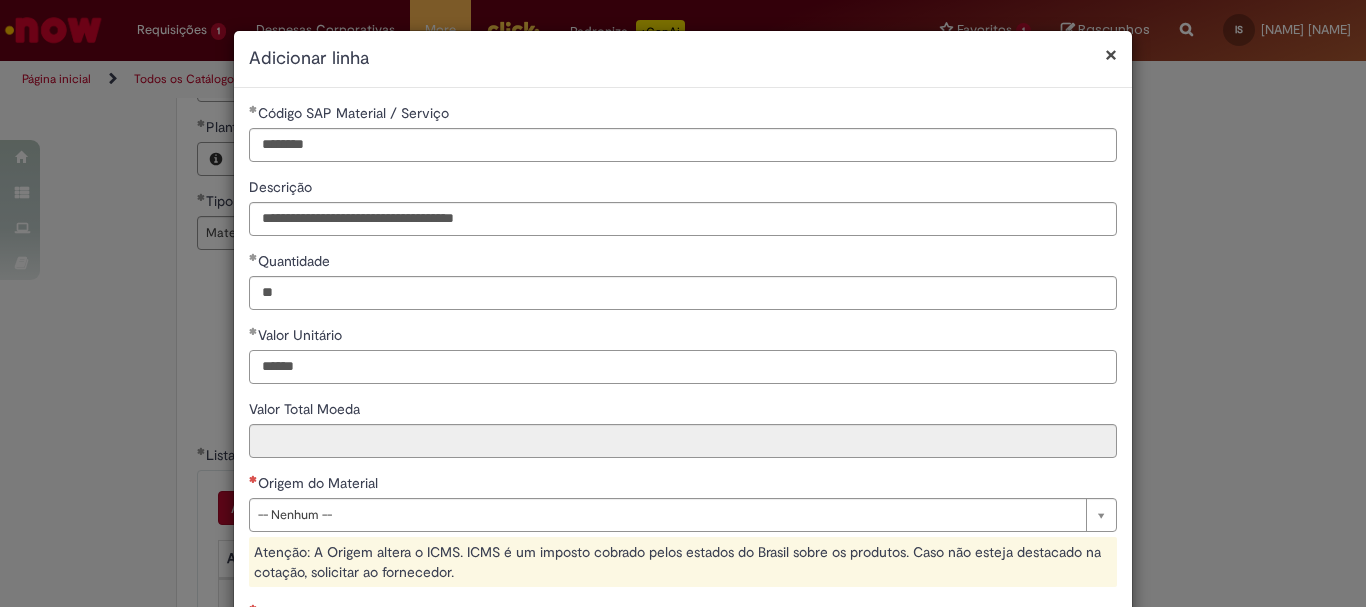 type on "******" 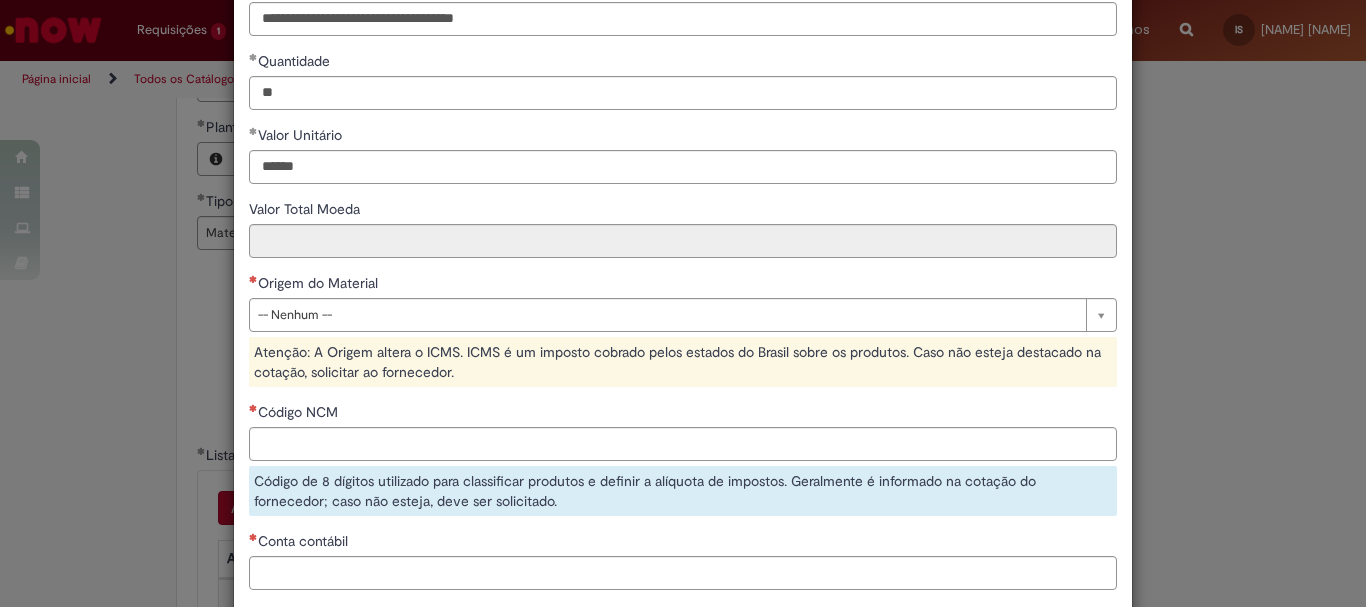 type on "********" 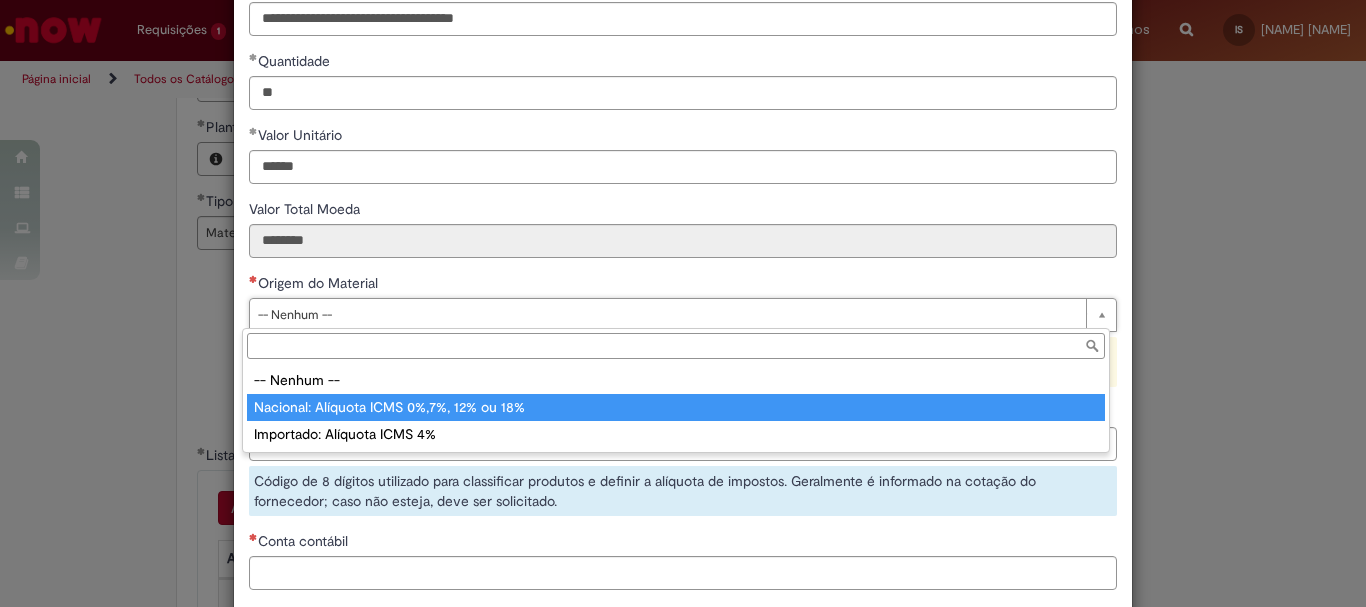 type on "**********" 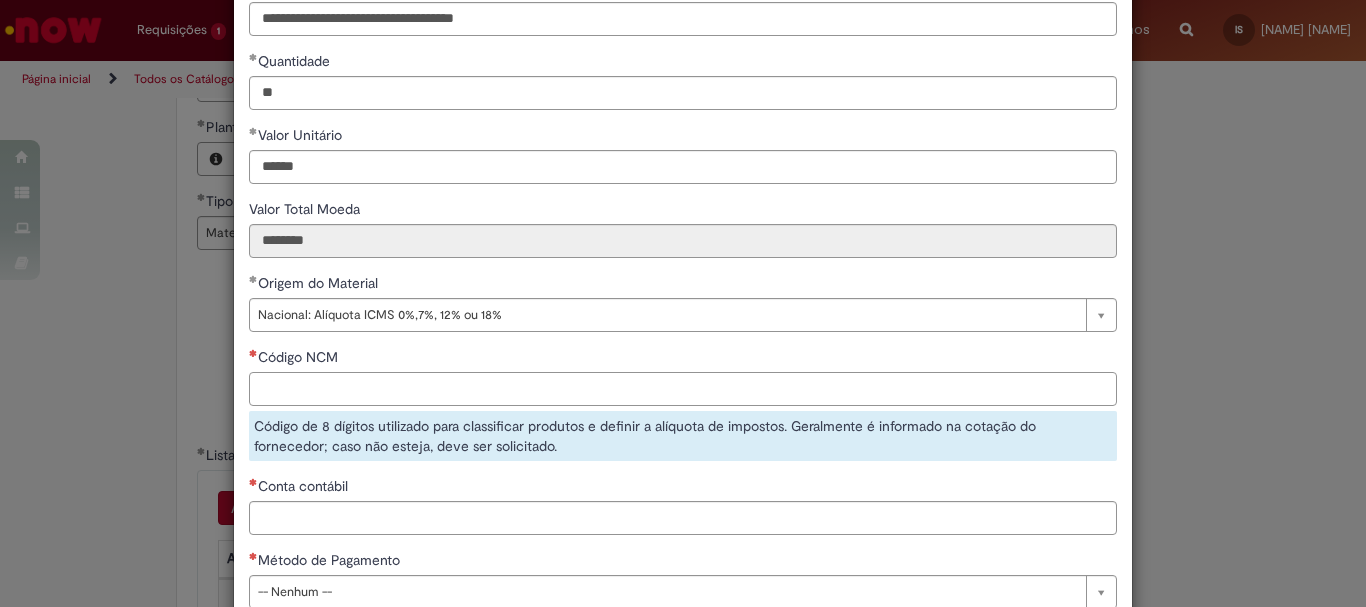 click on "Código NCM" at bounding box center [683, 389] 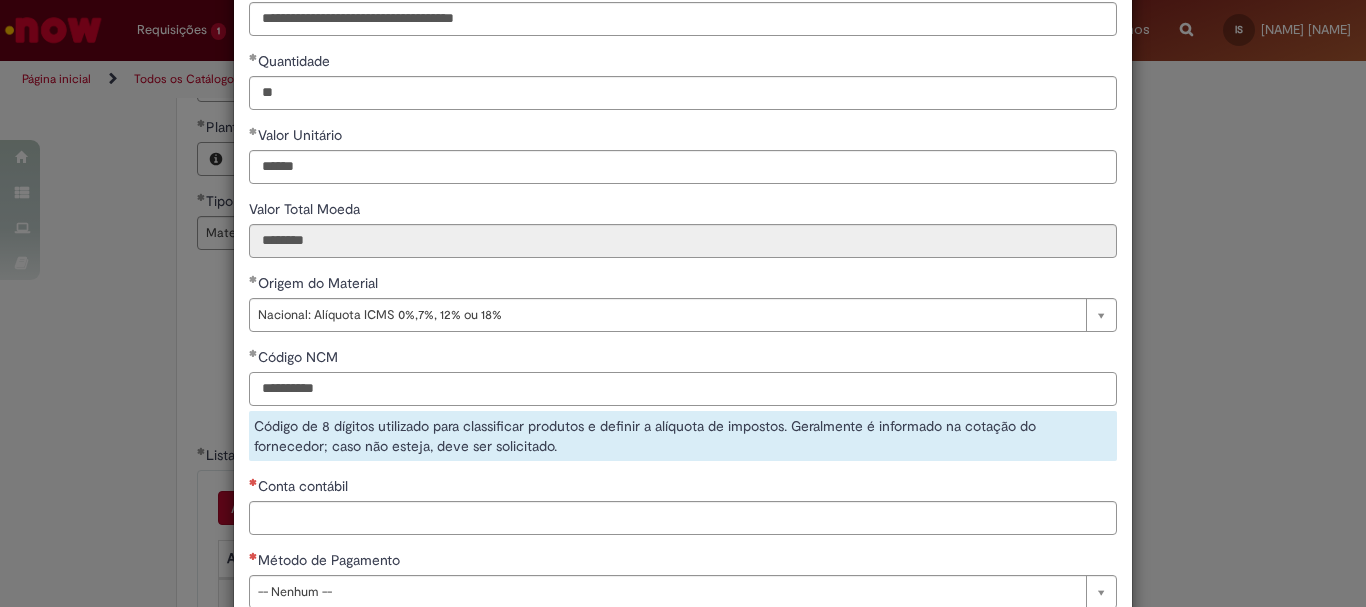 scroll, scrollTop: 300, scrollLeft: 0, axis: vertical 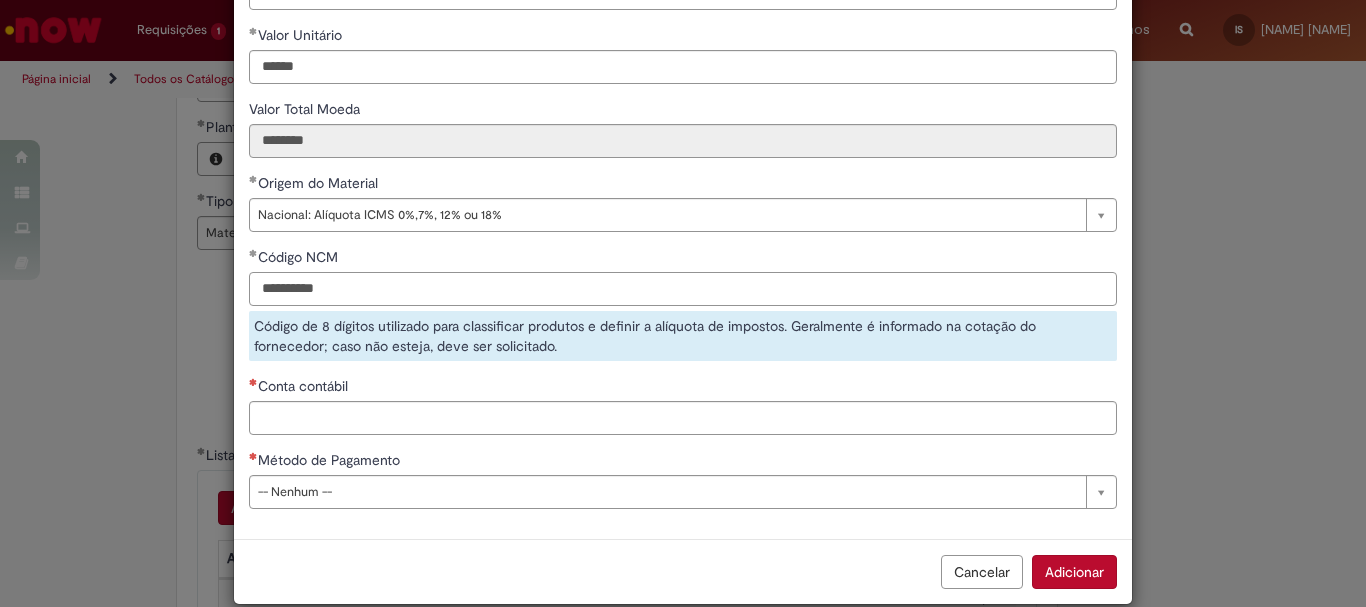 click on "**********" at bounding box center (683, 289) 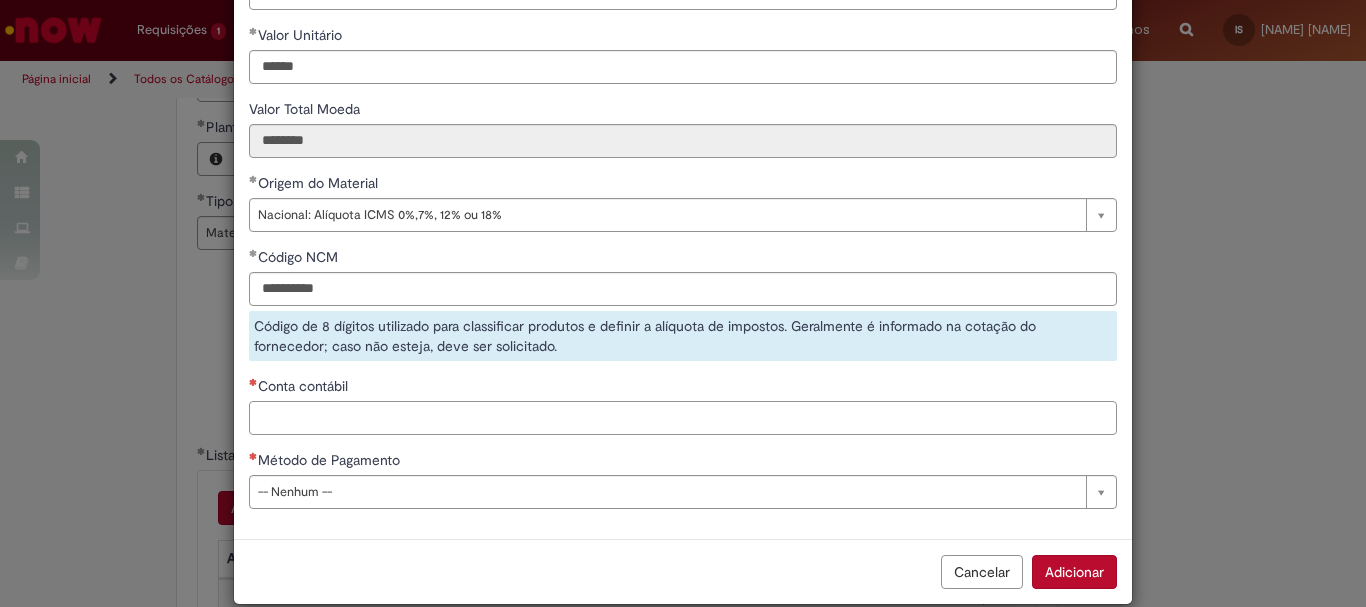 click on "Conta contábil" at bounding box center [683, 418] 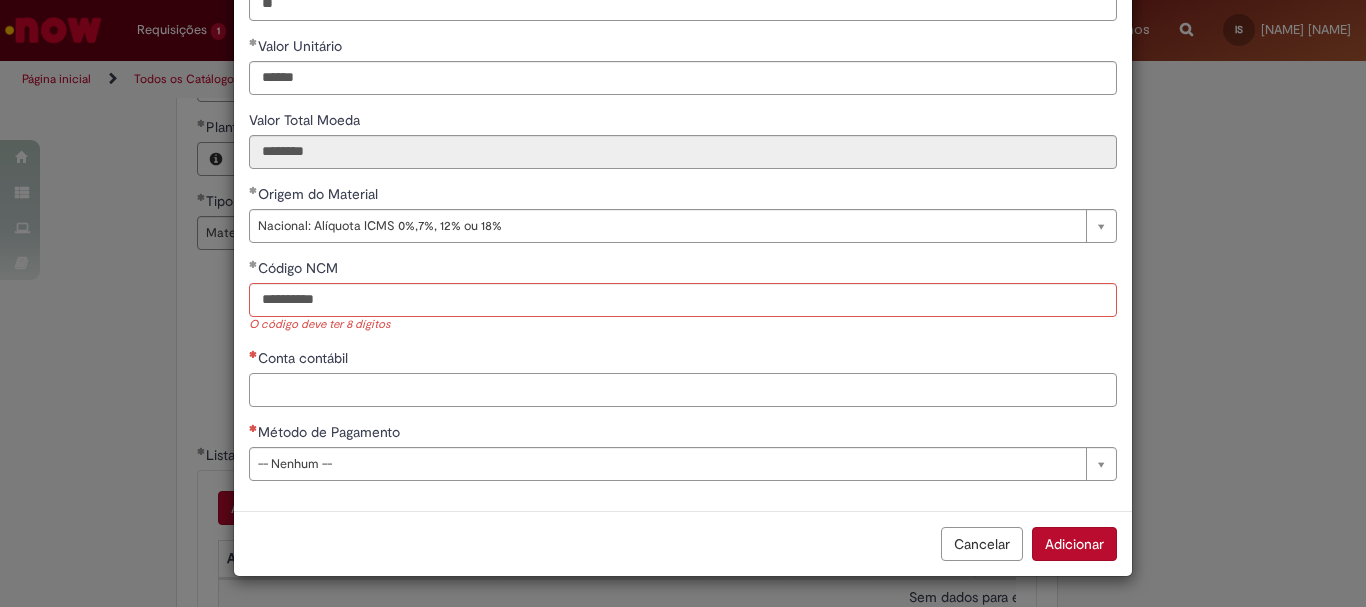 scroll, scrollTop: 273, scrollLeft: 0, axis: vertical 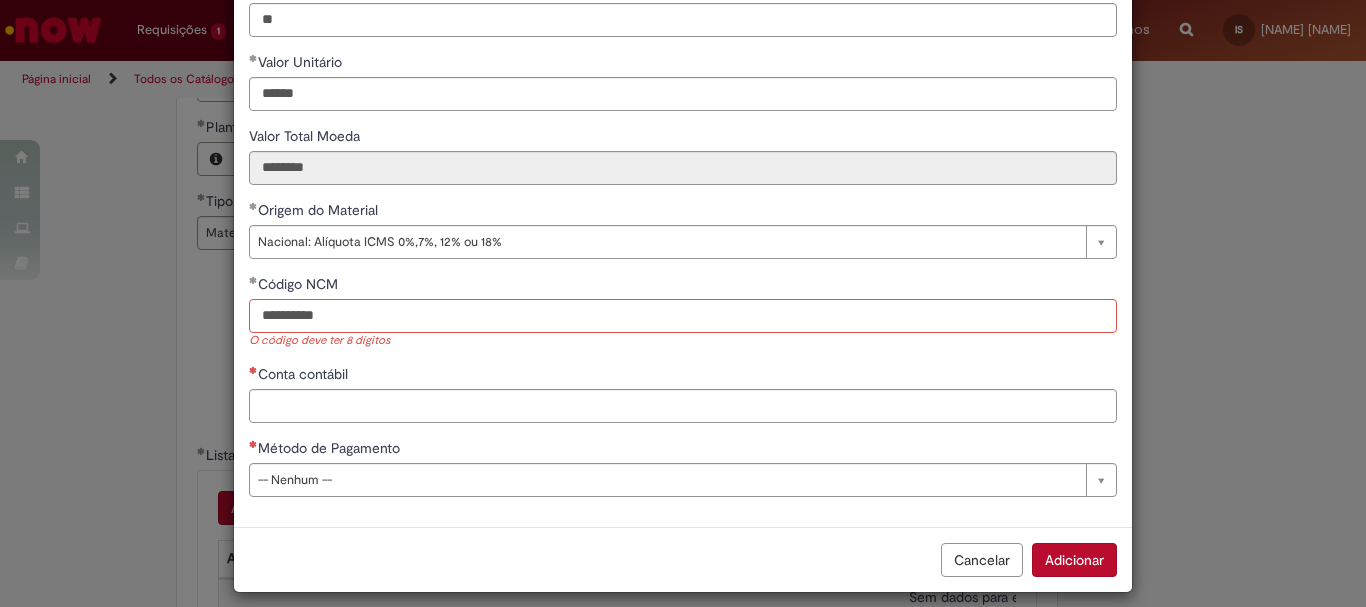 click on "**********" at bounding box center [683, 316] 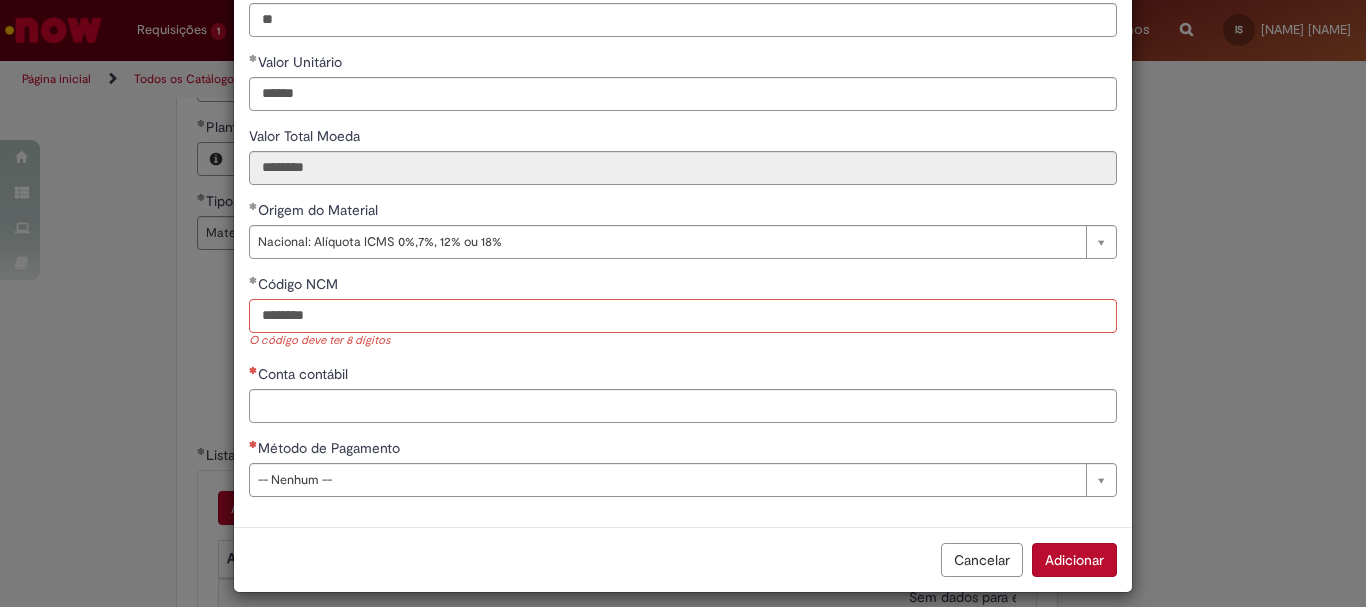 type on "********" 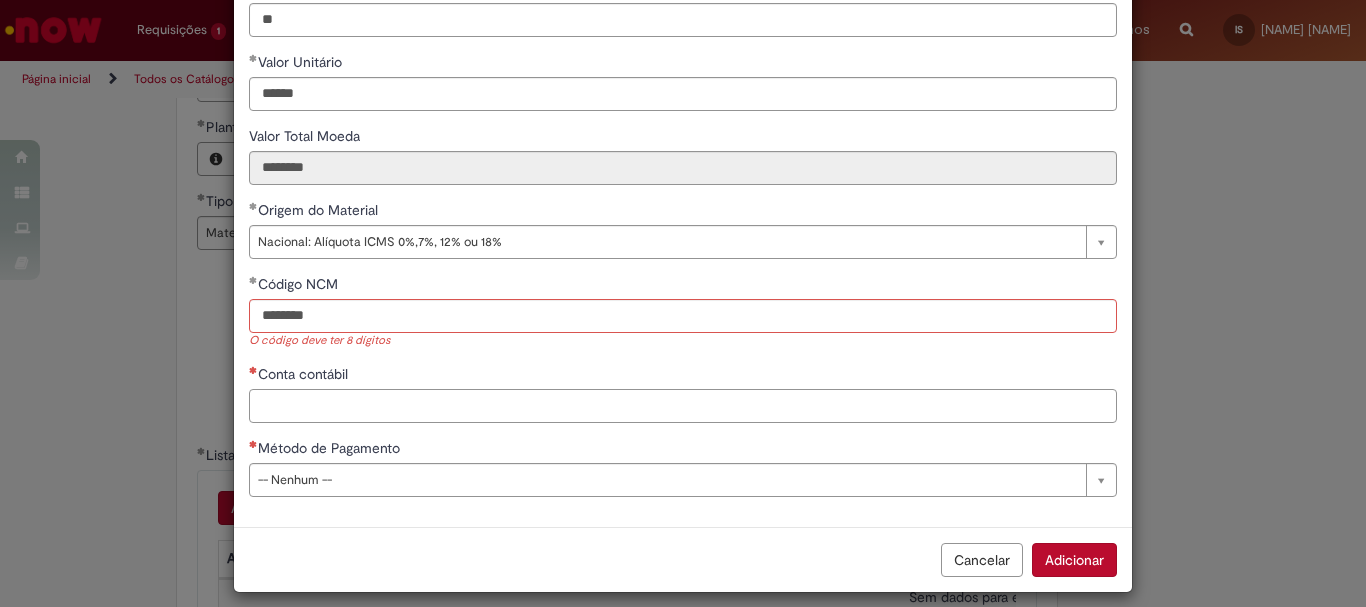 click on "Conta contábil" at bounding box center (683, 406) 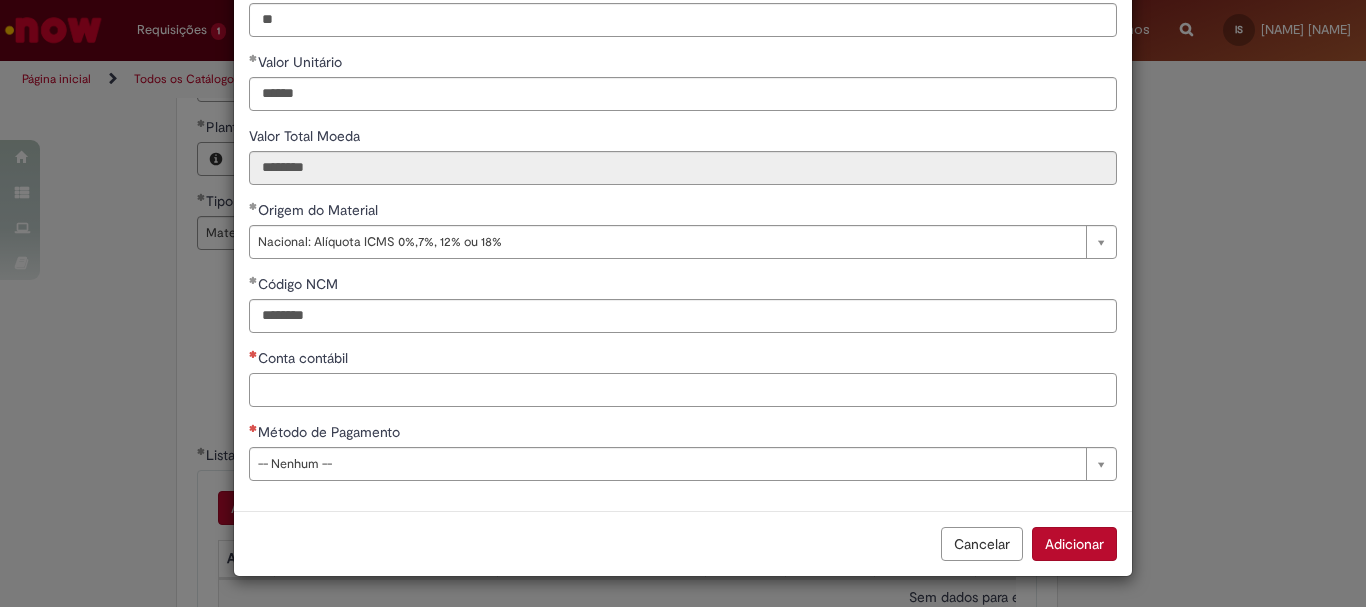 click on "Conta contábil" at bounding box center [683, 390] 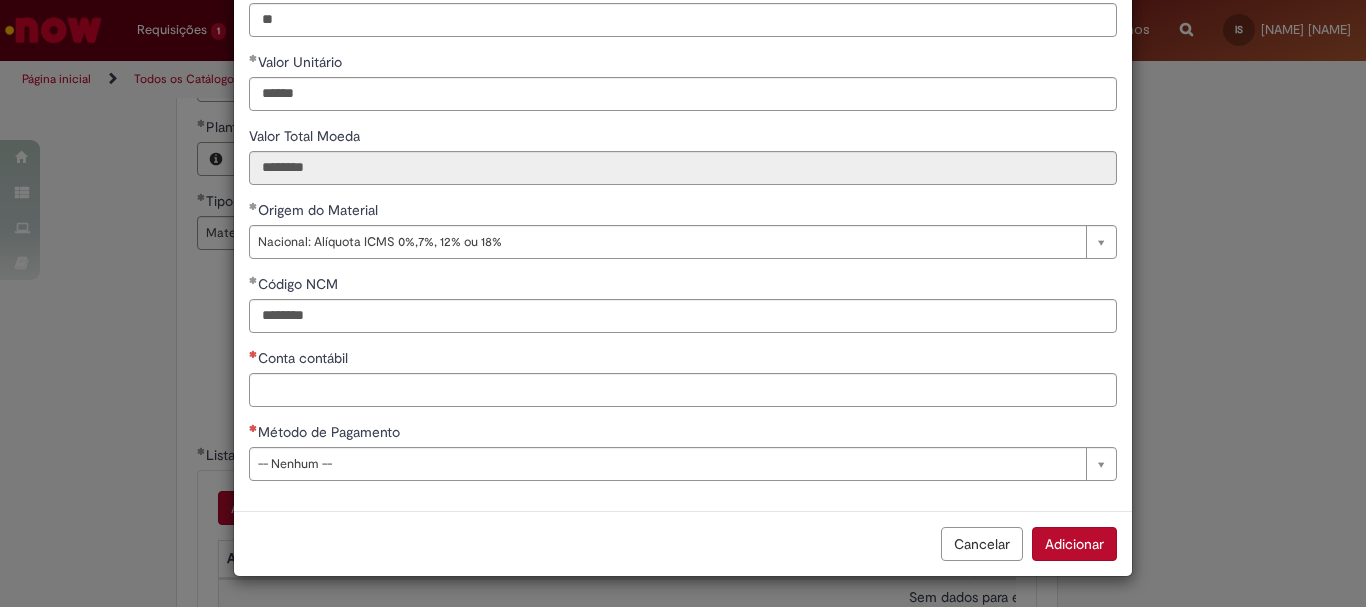 click on "Conta contábil" at bounding box center (683, 360) 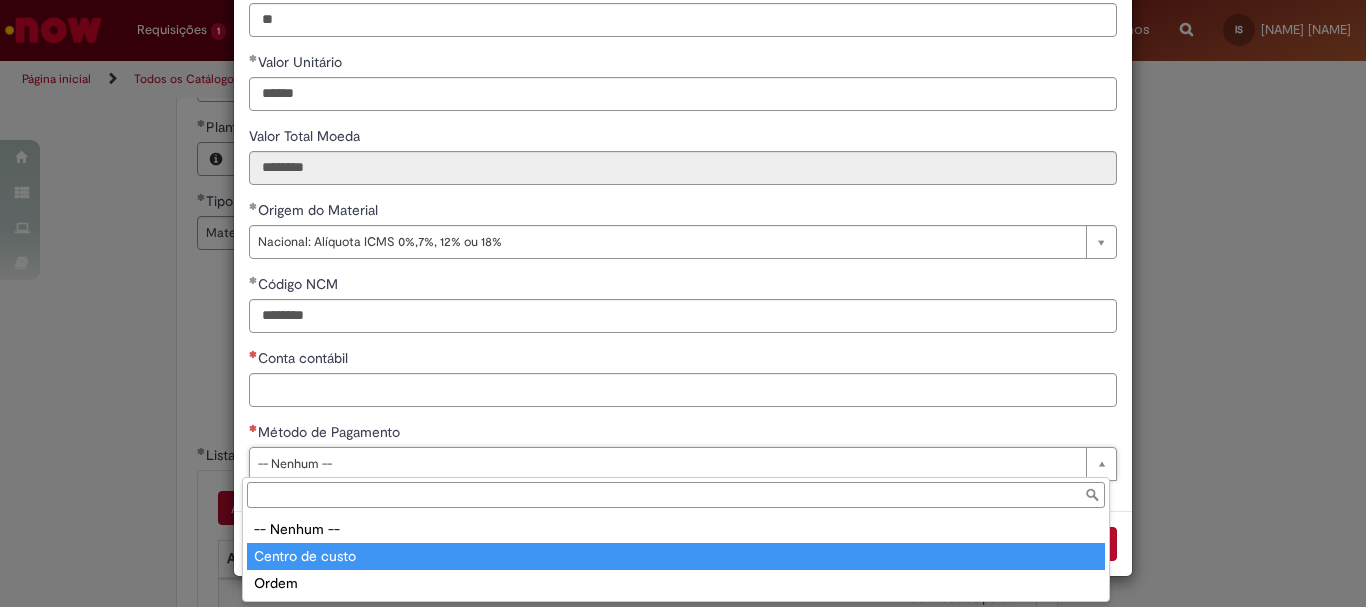 type on "**********" 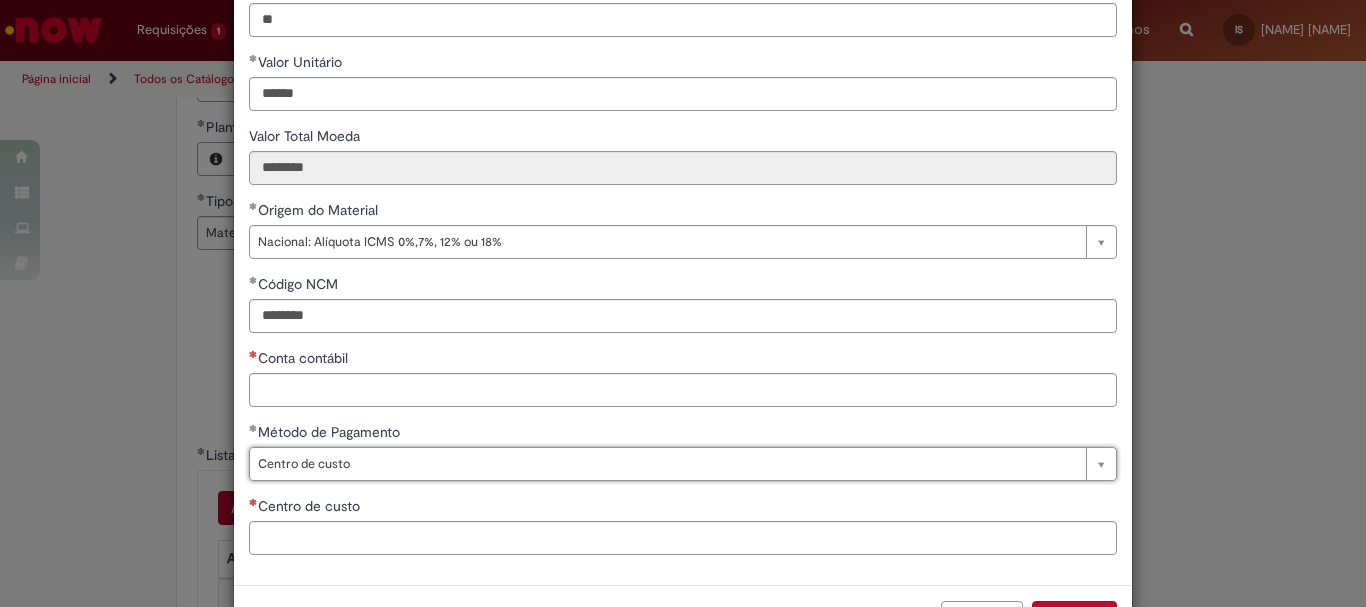 scroll, scrollTop: 347, scrollLeft: 0, axis: vertical 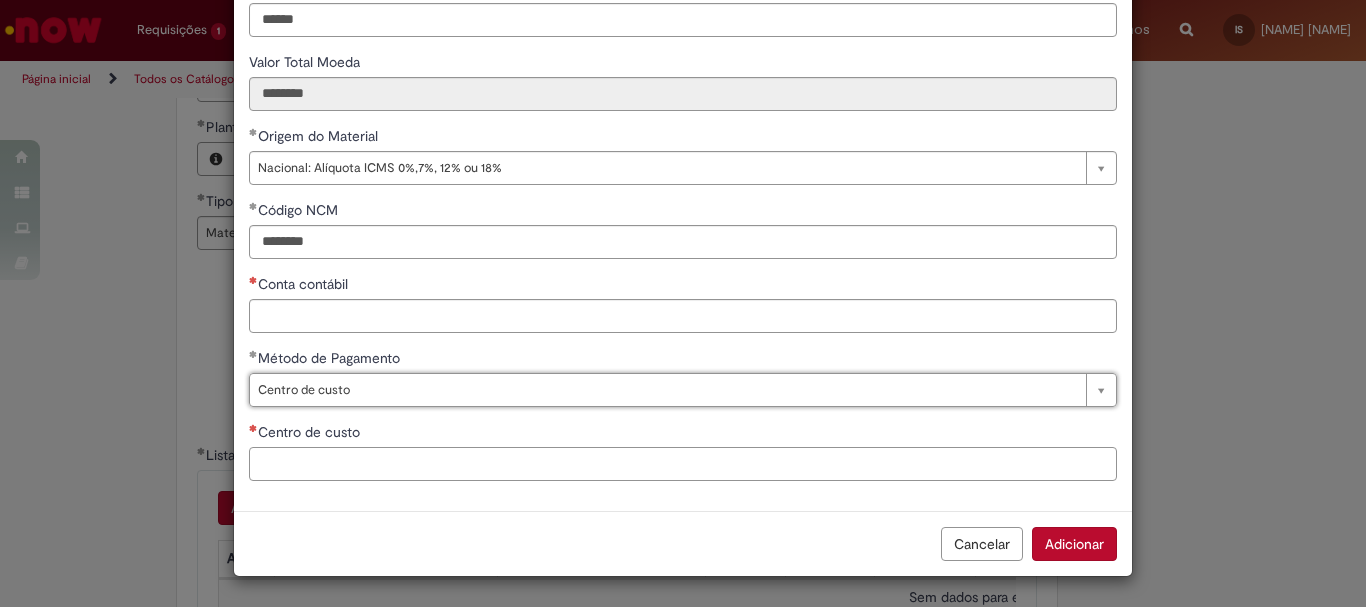 click on "Centro de custo" at bounding box center [683, 464] 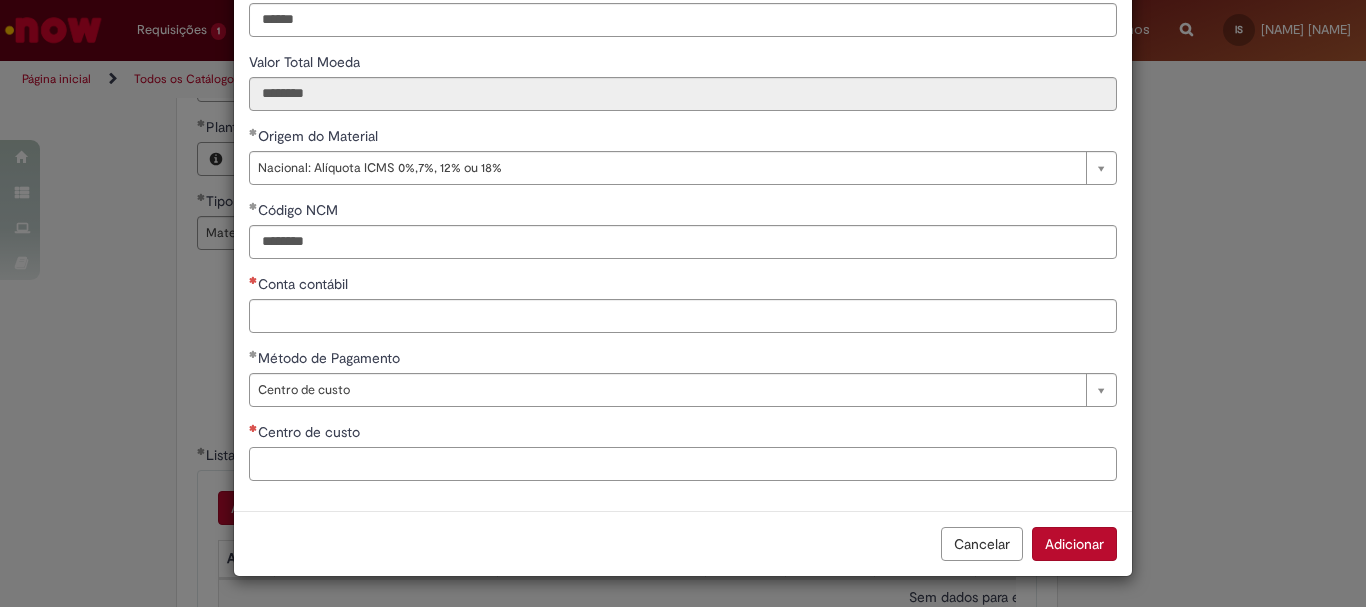 paste on "**********" 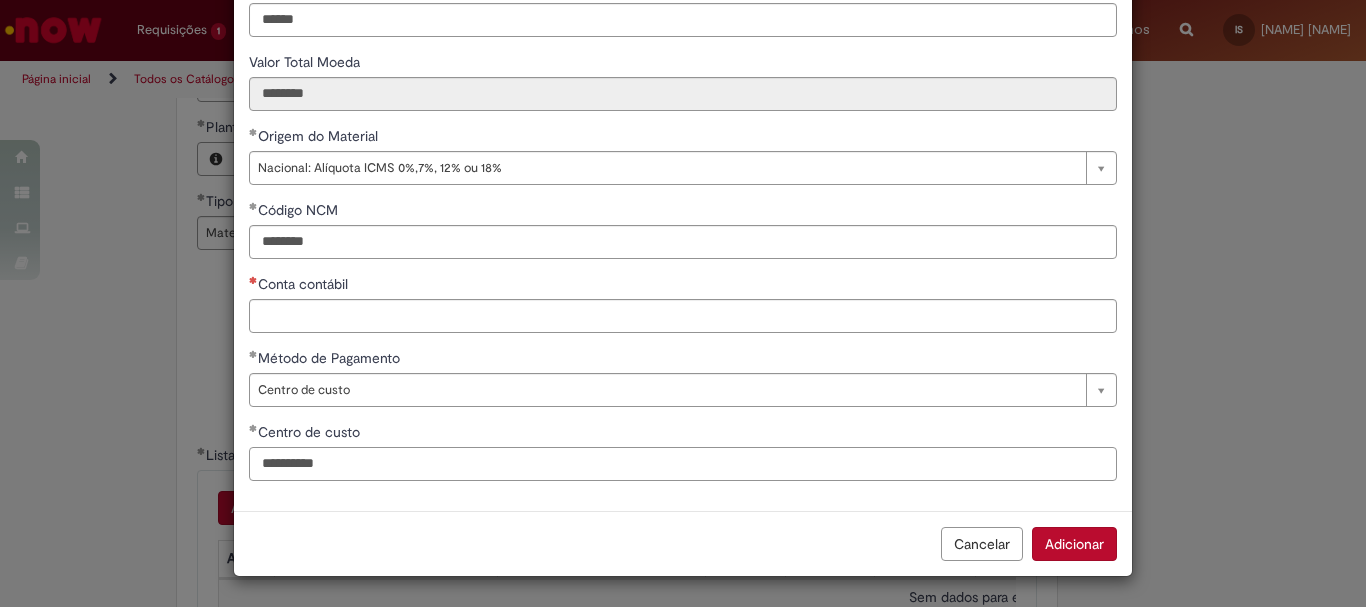 type on "**********" 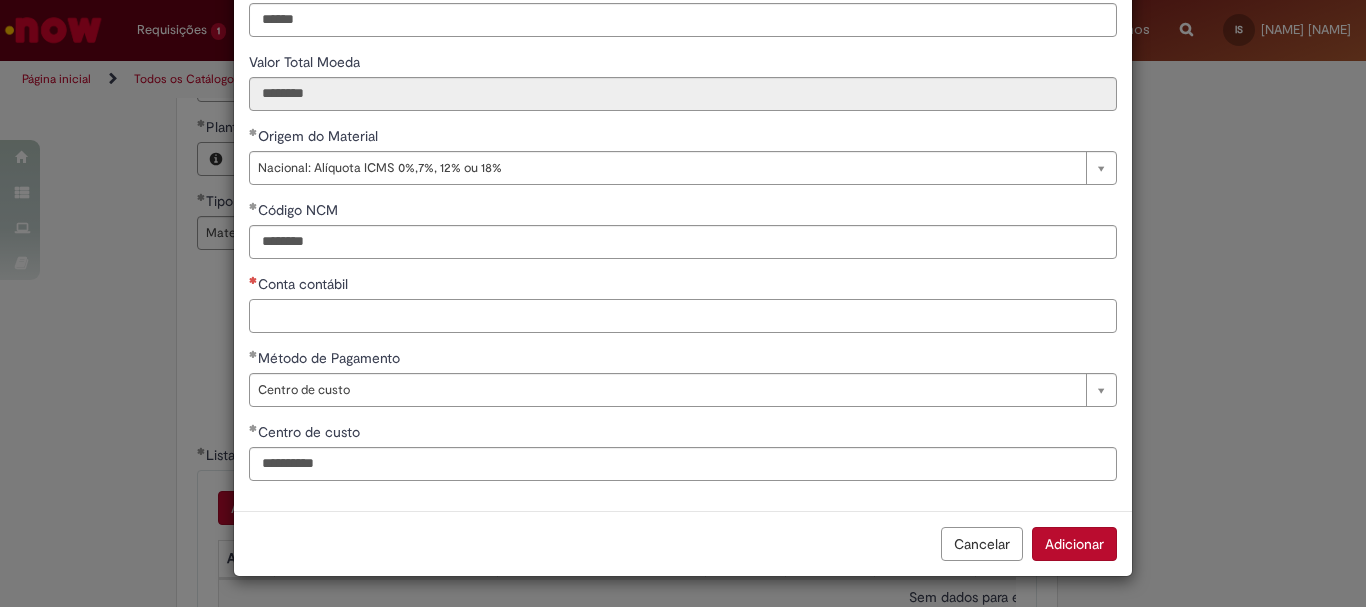 click on "Conta contábil" at bounding box center [683, 316] 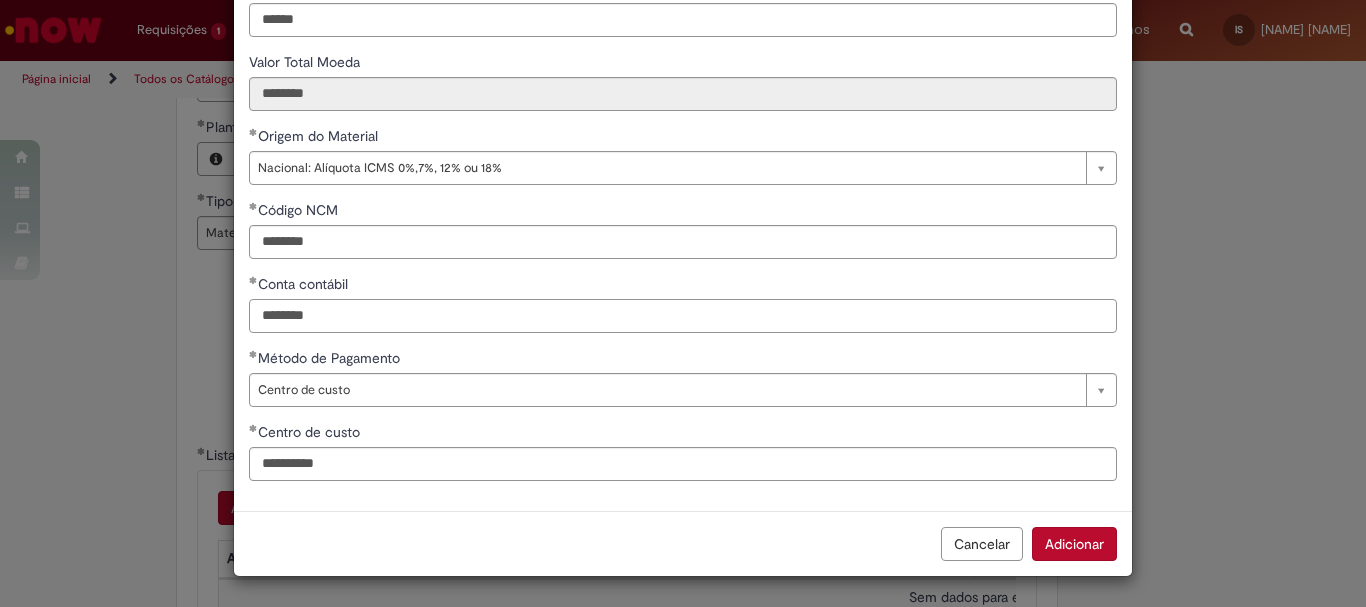 scroll, scrollTop: 147, scrollLeft: 0, axis: vertical 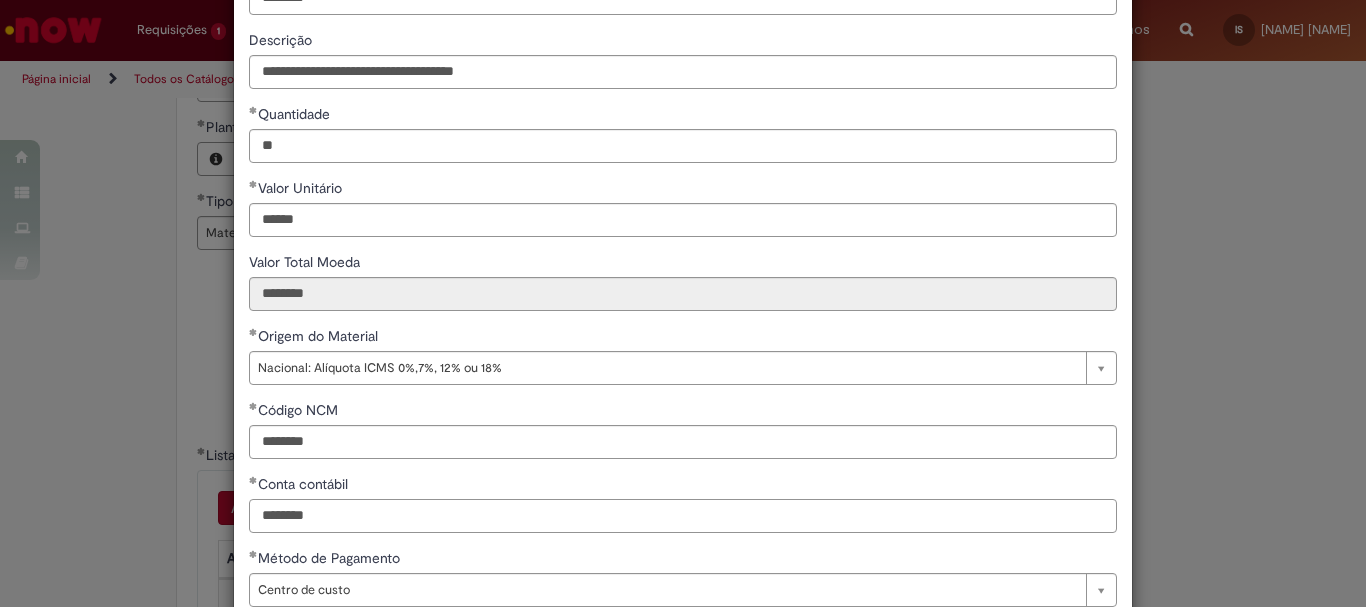 type on "********" 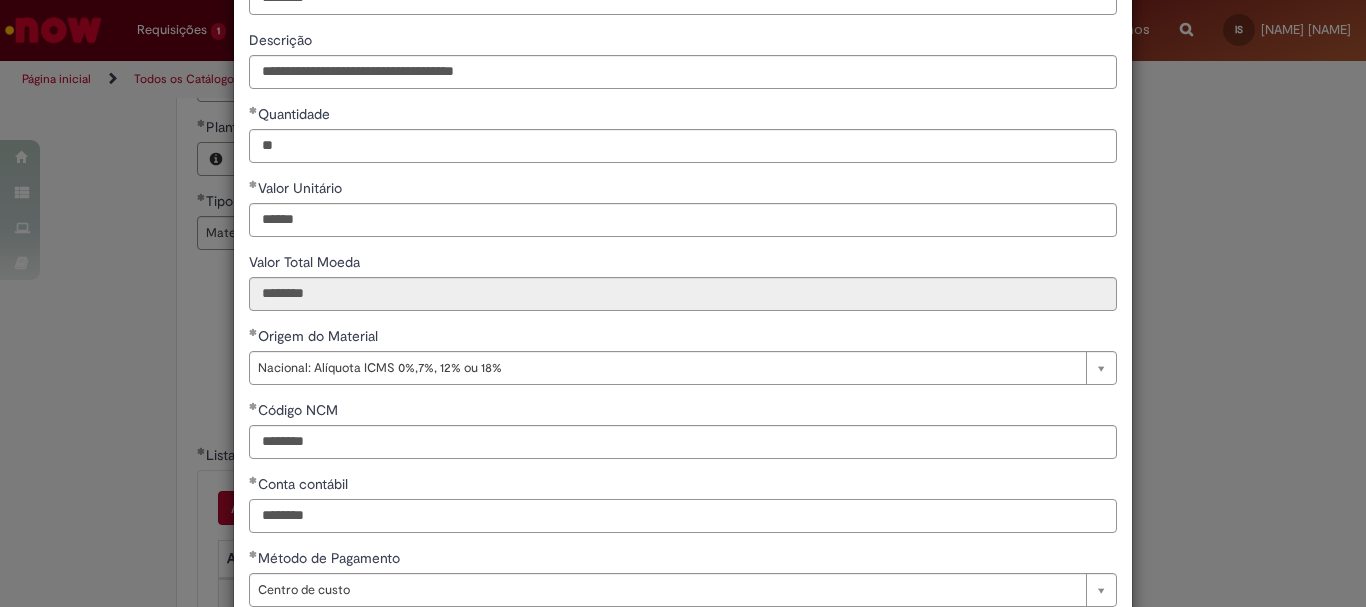 scroll, scrollTop: 347, scrollLeft: 0, axis: vertical 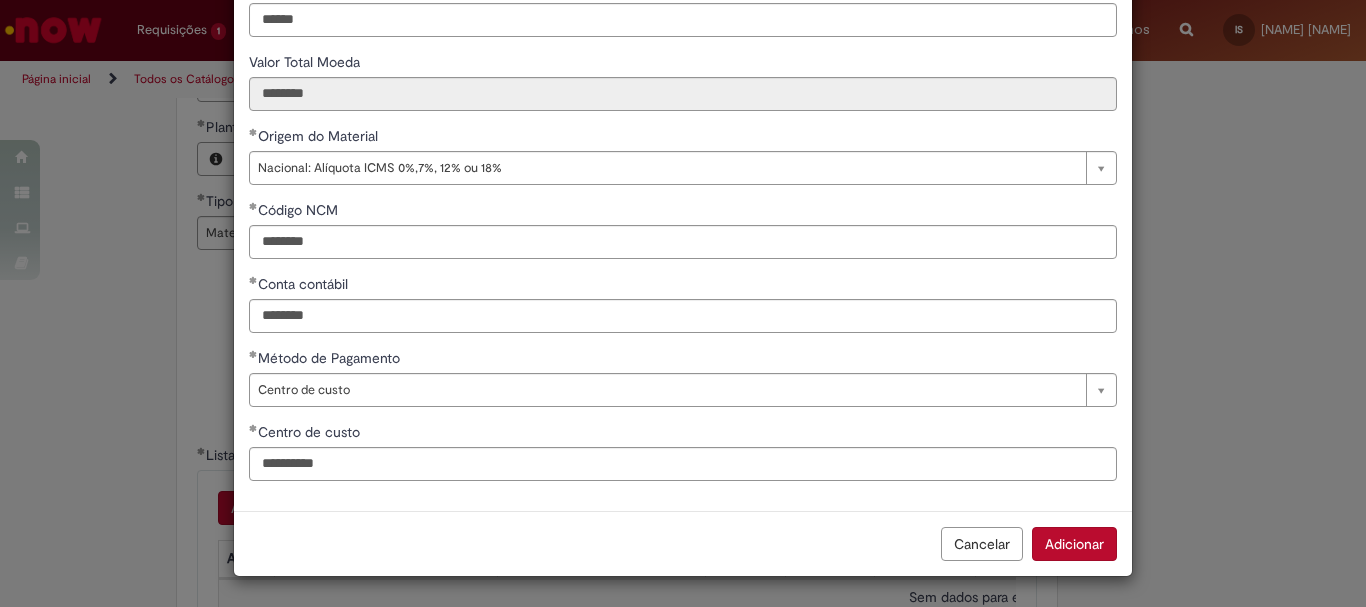 click on "Adicionar" at bounding box center [1074, 544] 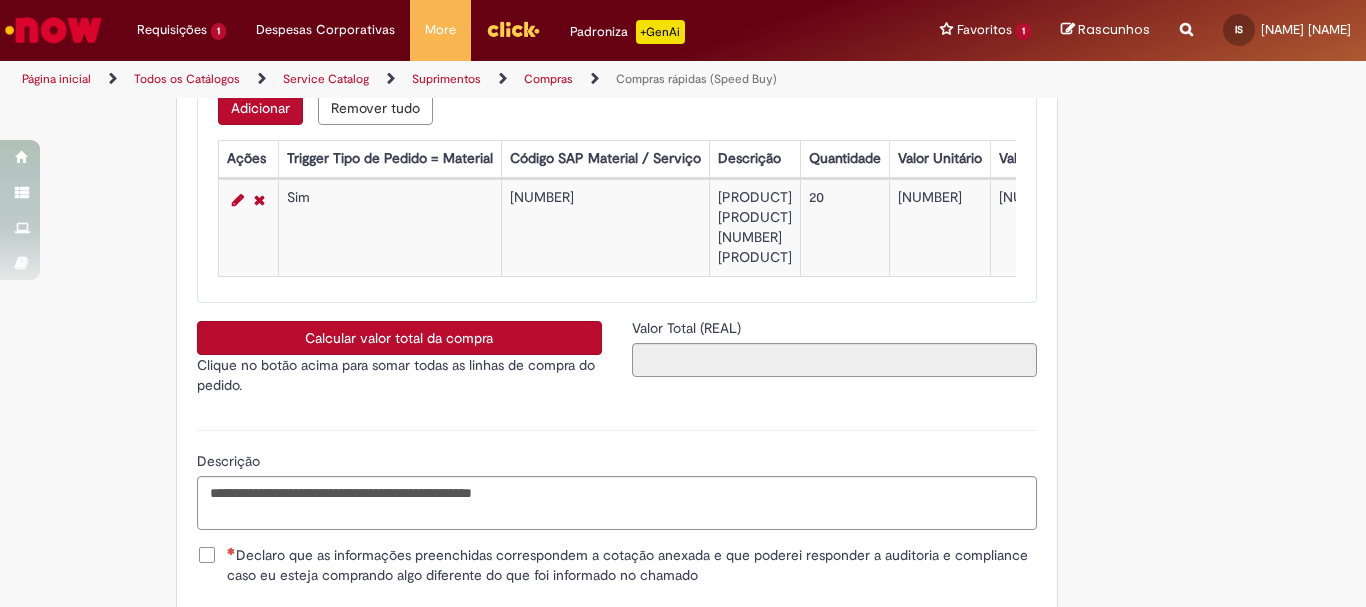 scroll, scrollTop: 3600, scrollLeft: 0, axis: vertical 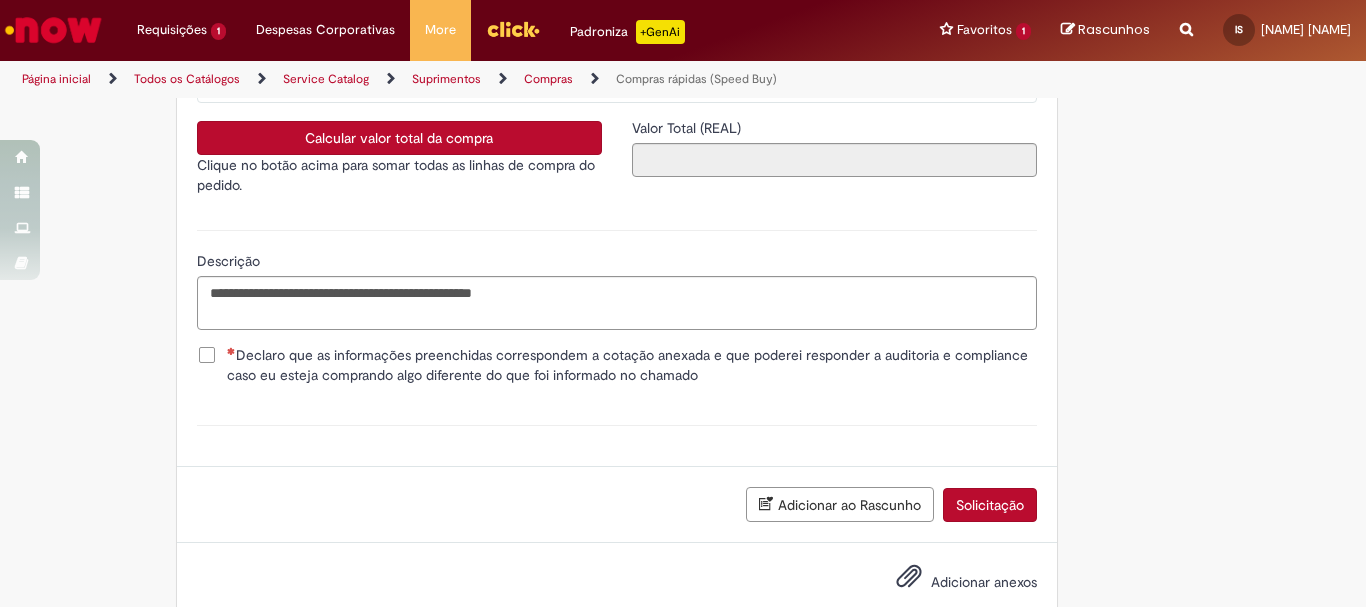 click on "Declaro que as informações preenchidas correspondem a cotação anexada e que poderei responder a auditoria e compliance caso eu esteja comprando algo diferente do que foi informado no chamado" at bounding box center [632, 365] 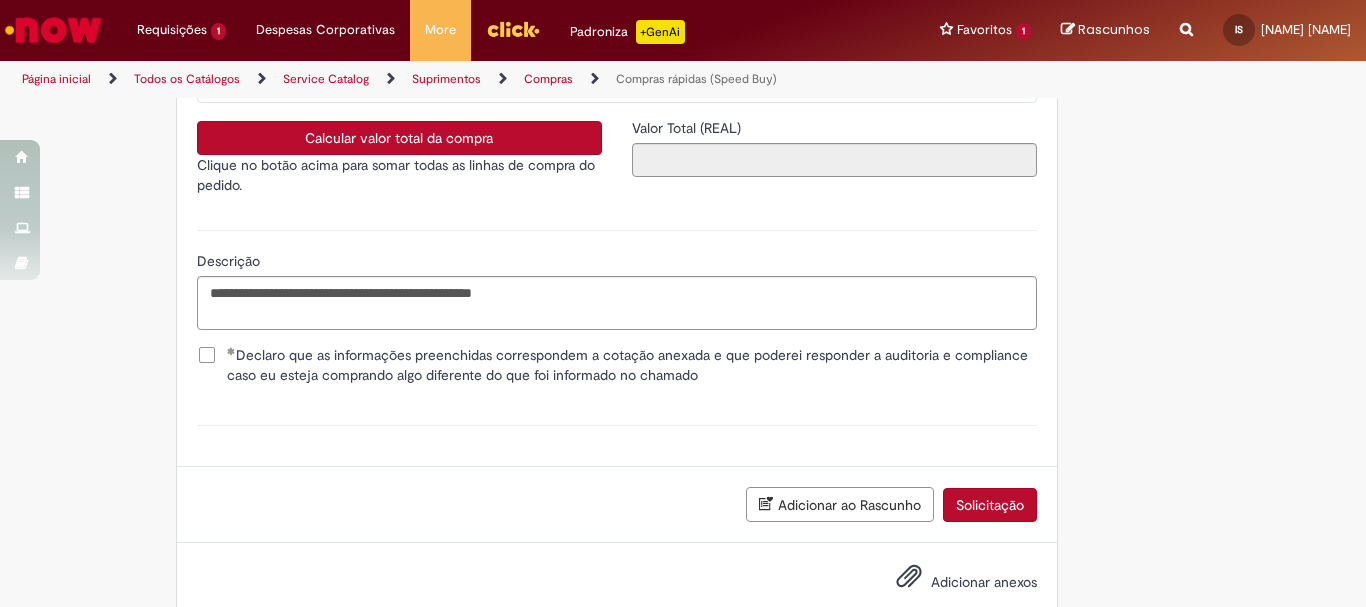 scroll, scrollTop: 3500, scrollLeft: 0, axis: vertical 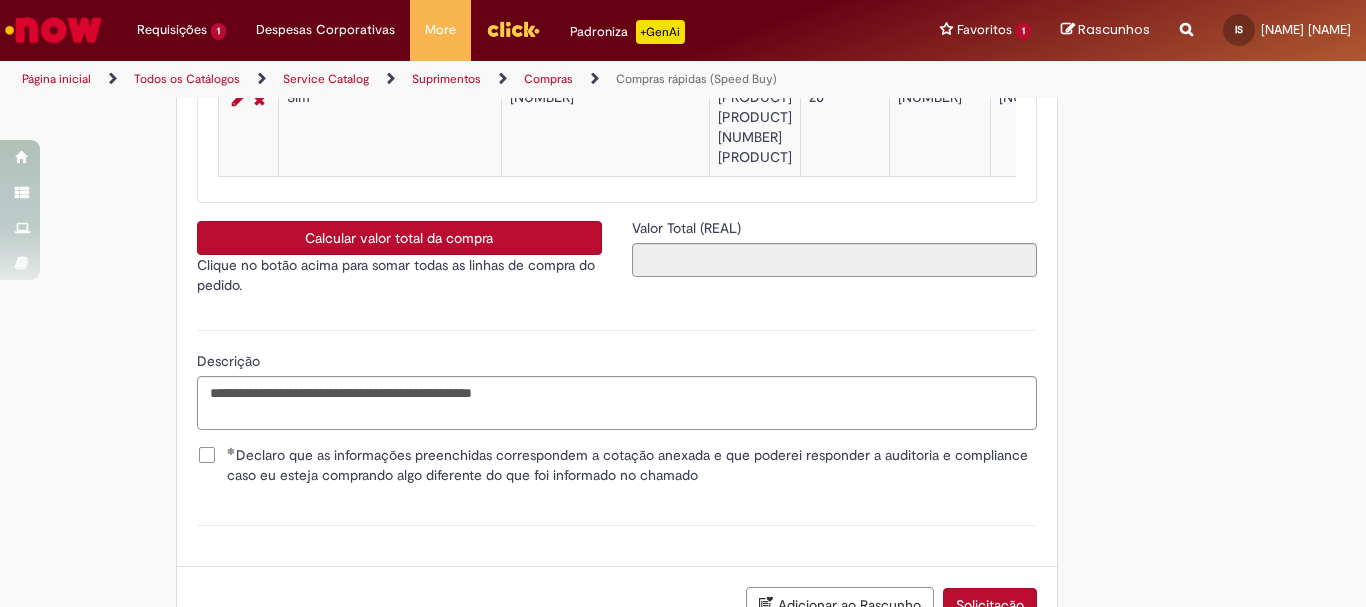 click on "Calcular valor total da compra" at bounding box center [399, 238] 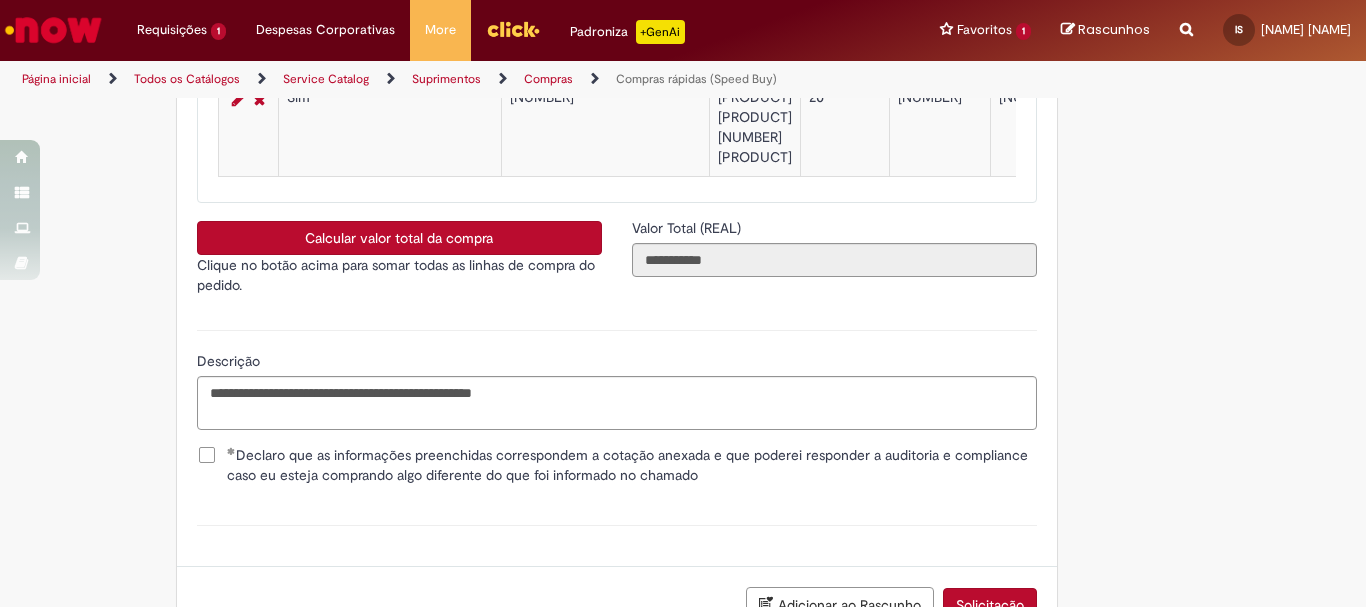 scroll, scrollTop: 3661, scrollLeft: 0, axis: vertical 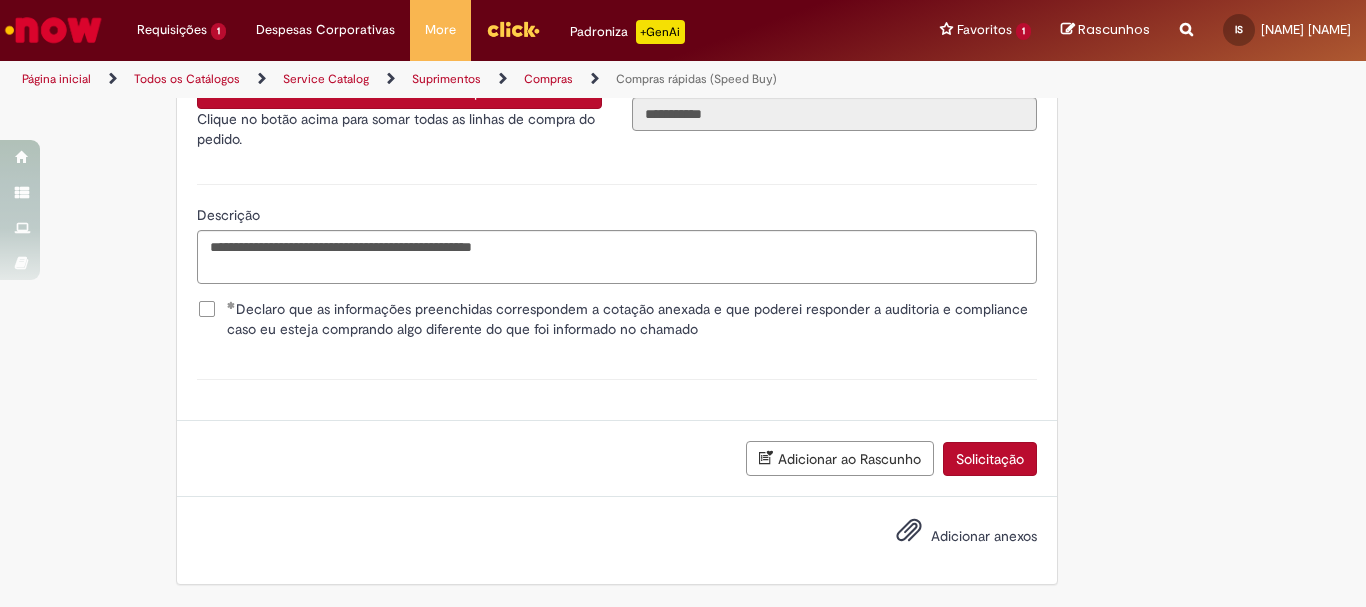 click on "Solicitação" at bounding box center [990, 459] 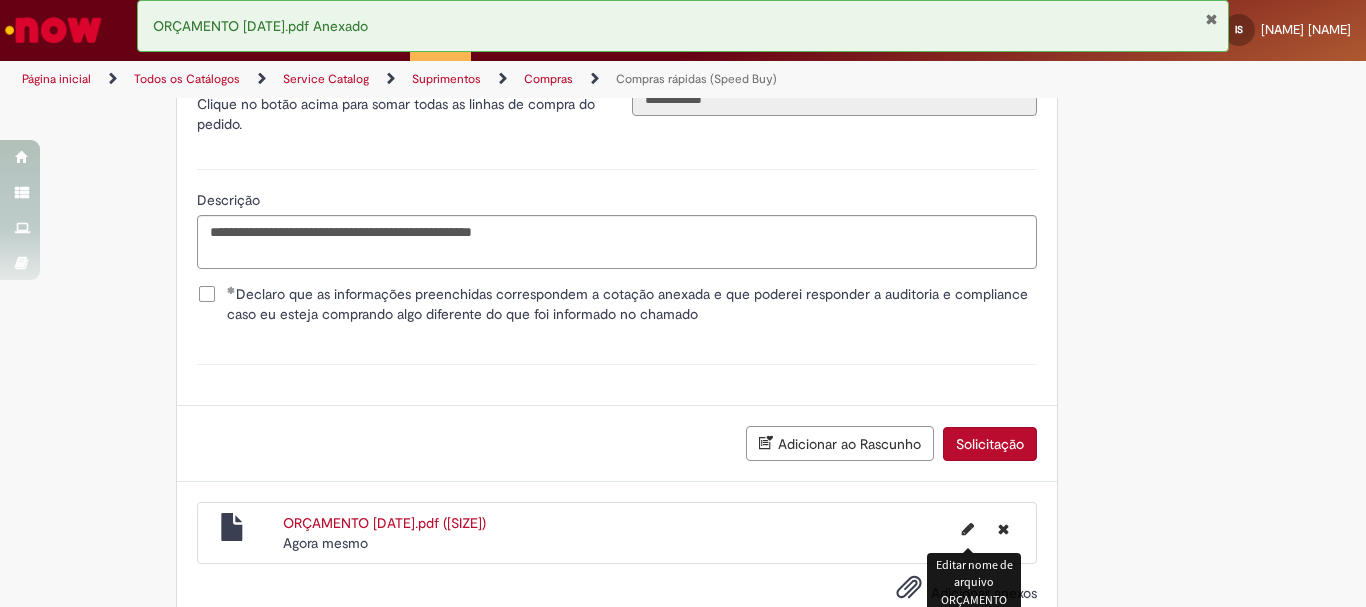 scroll, scrollTop: 3733, scrollLeft: 0, axis: vertical 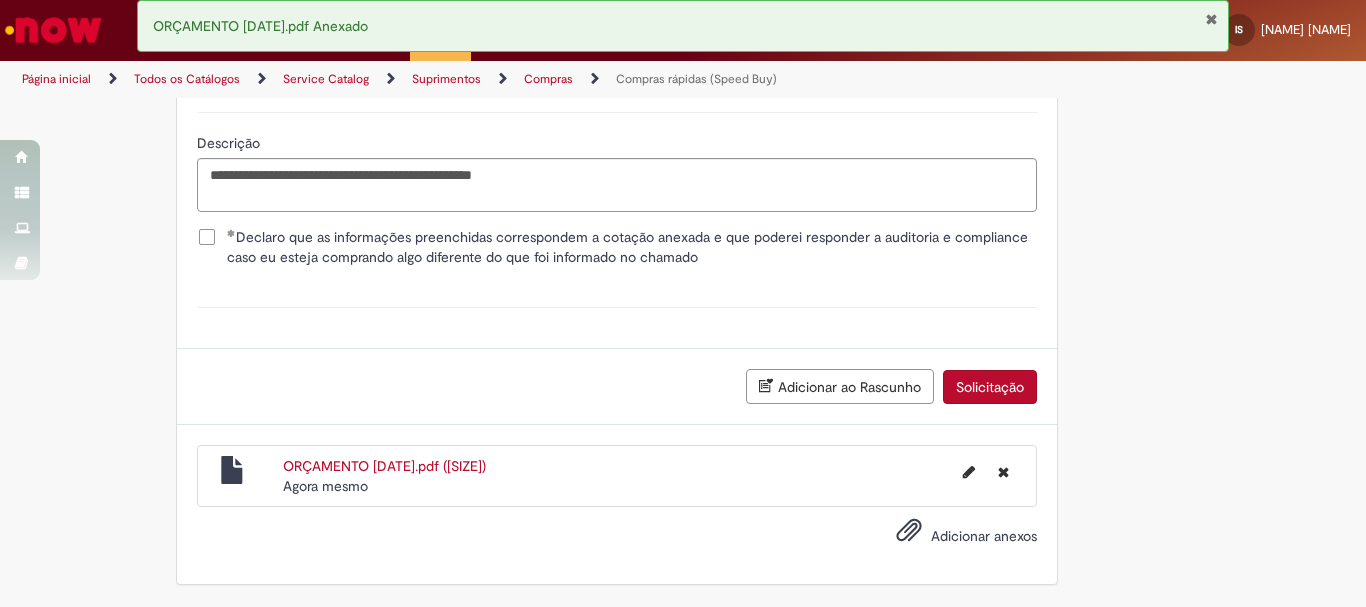 click on "Solicitação" at bounding box center (990, 387) 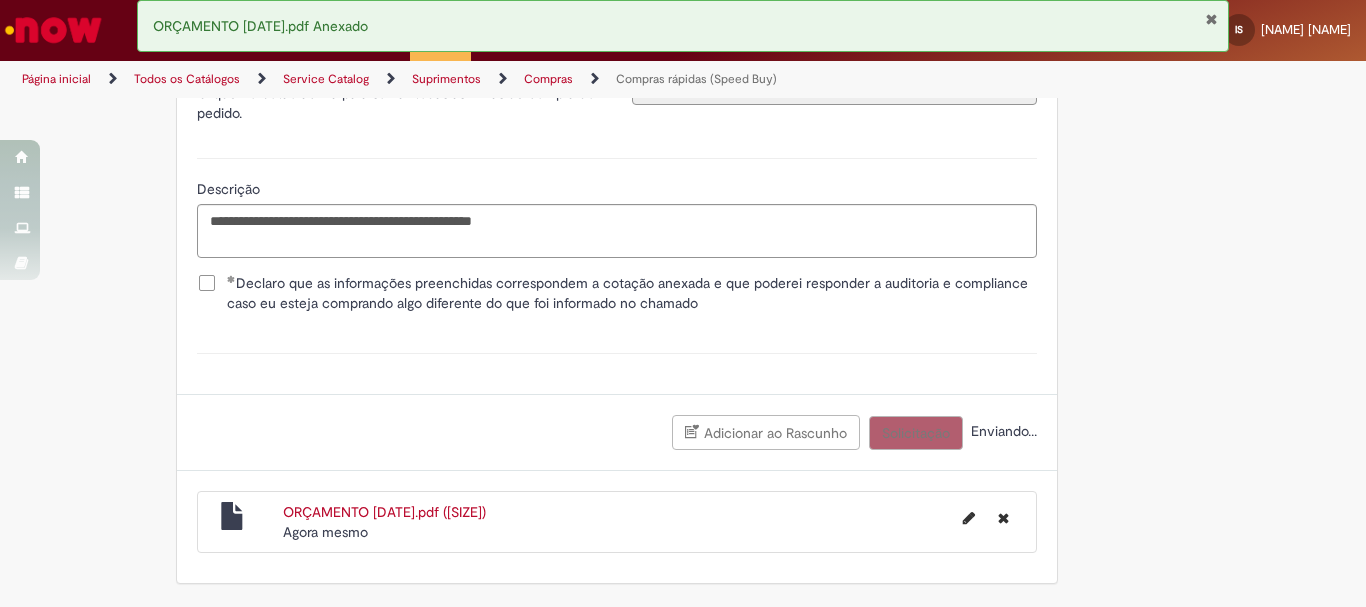 scroll, scrollTop: 3687, scrollLeft: 0, axis: vertical 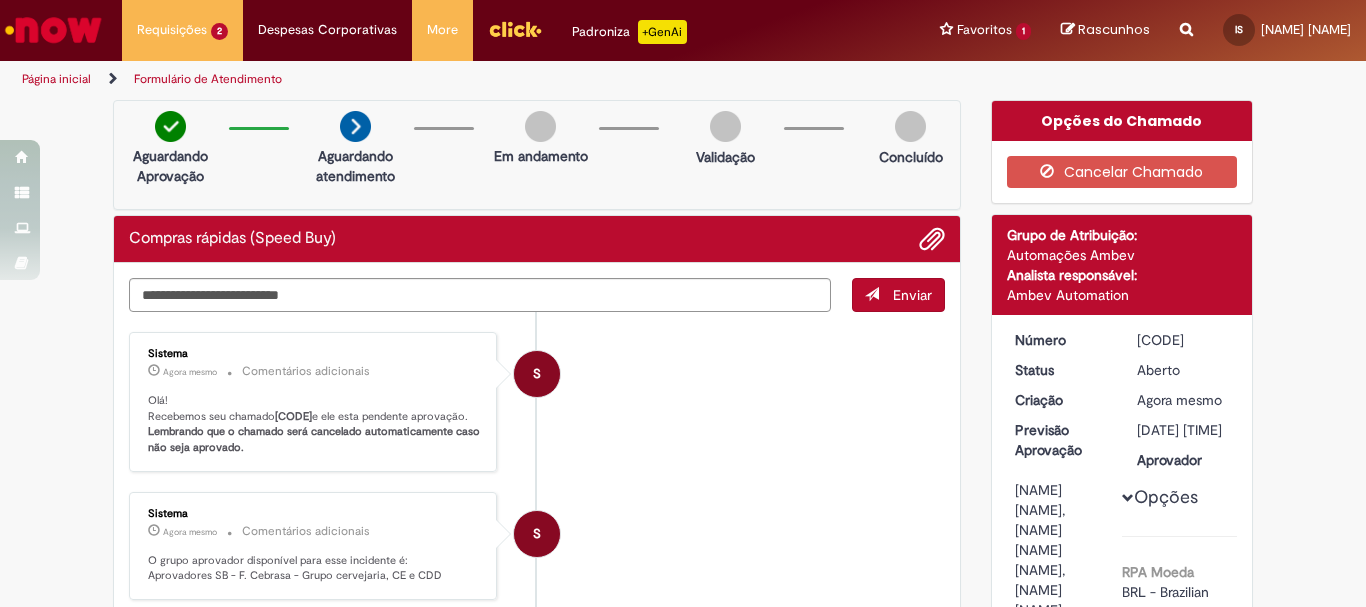 drag, startPoint x: 269, startPoint y: 415, endPoint x: 322, endPoint y: 416, distance: 53.009434 